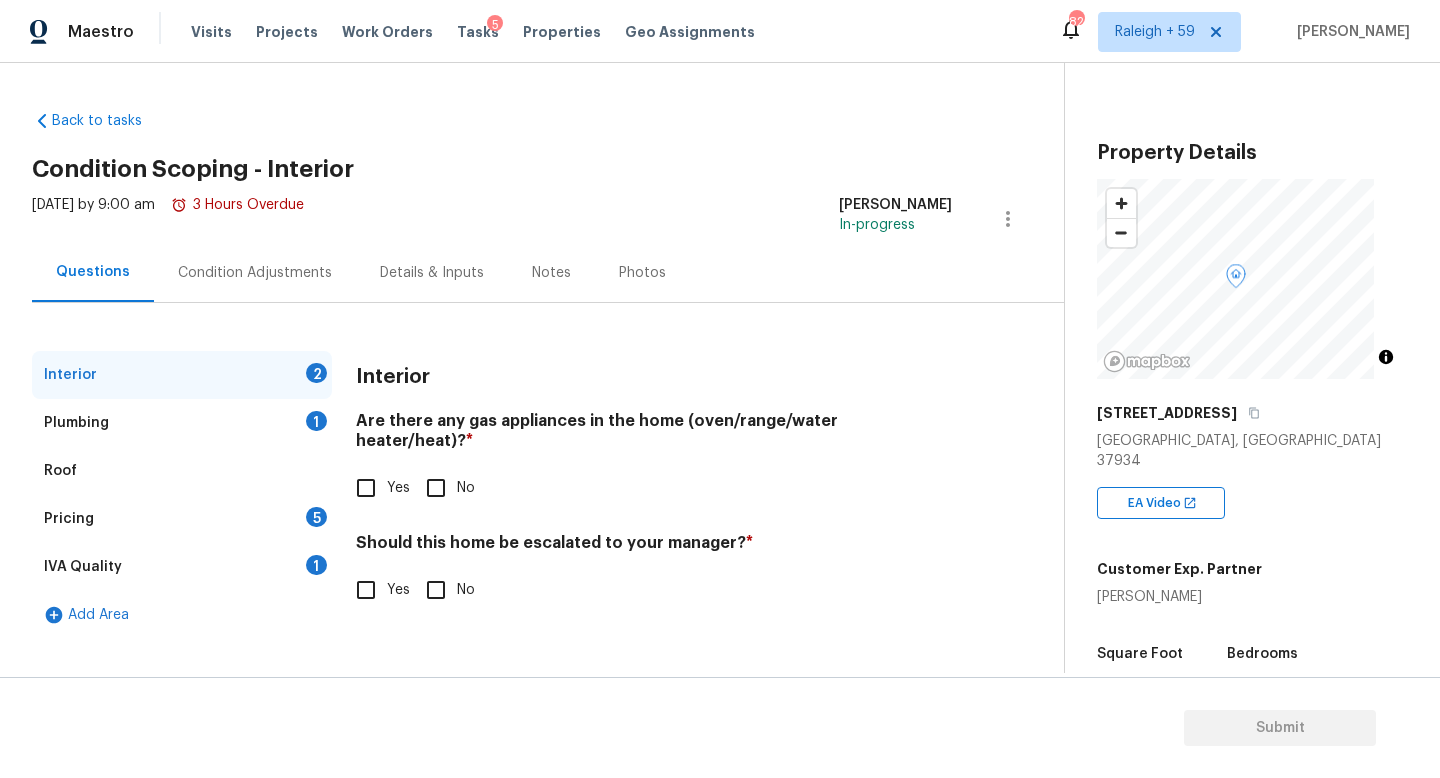 scroll, scrollTop: 0, scrollLeft: 0, axis: both 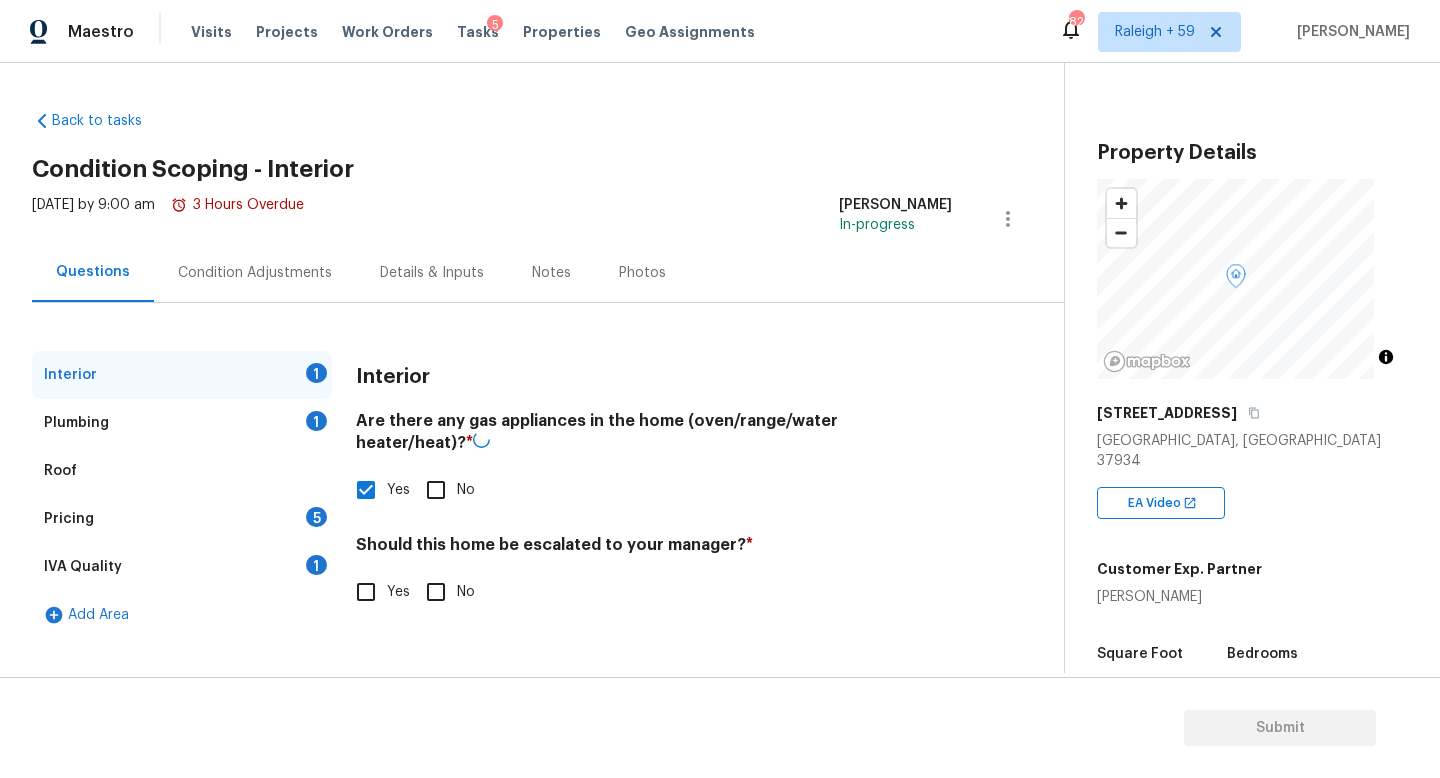 click on "No" at bounding box center [466, 592] 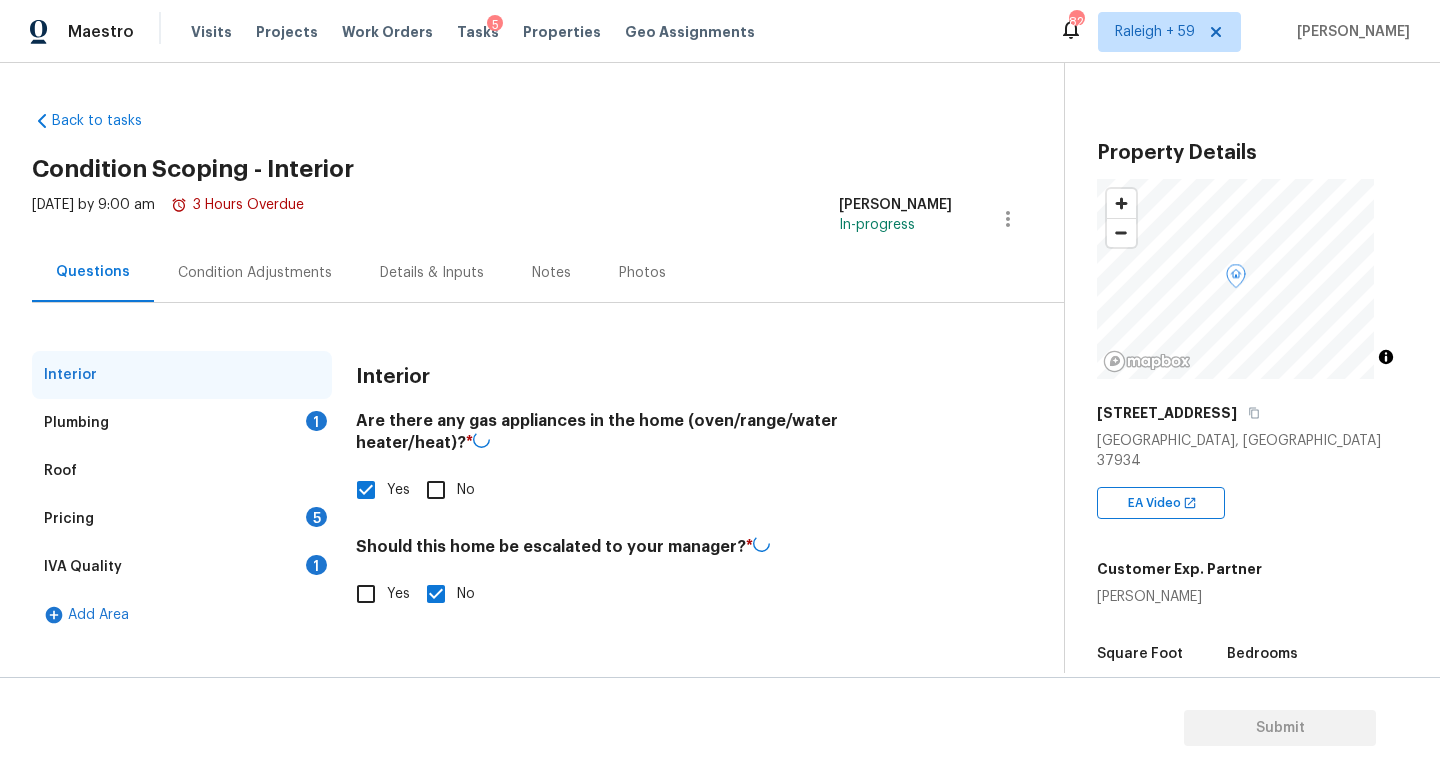 click on "Plumbing 1" at bounding box center [182, 423] 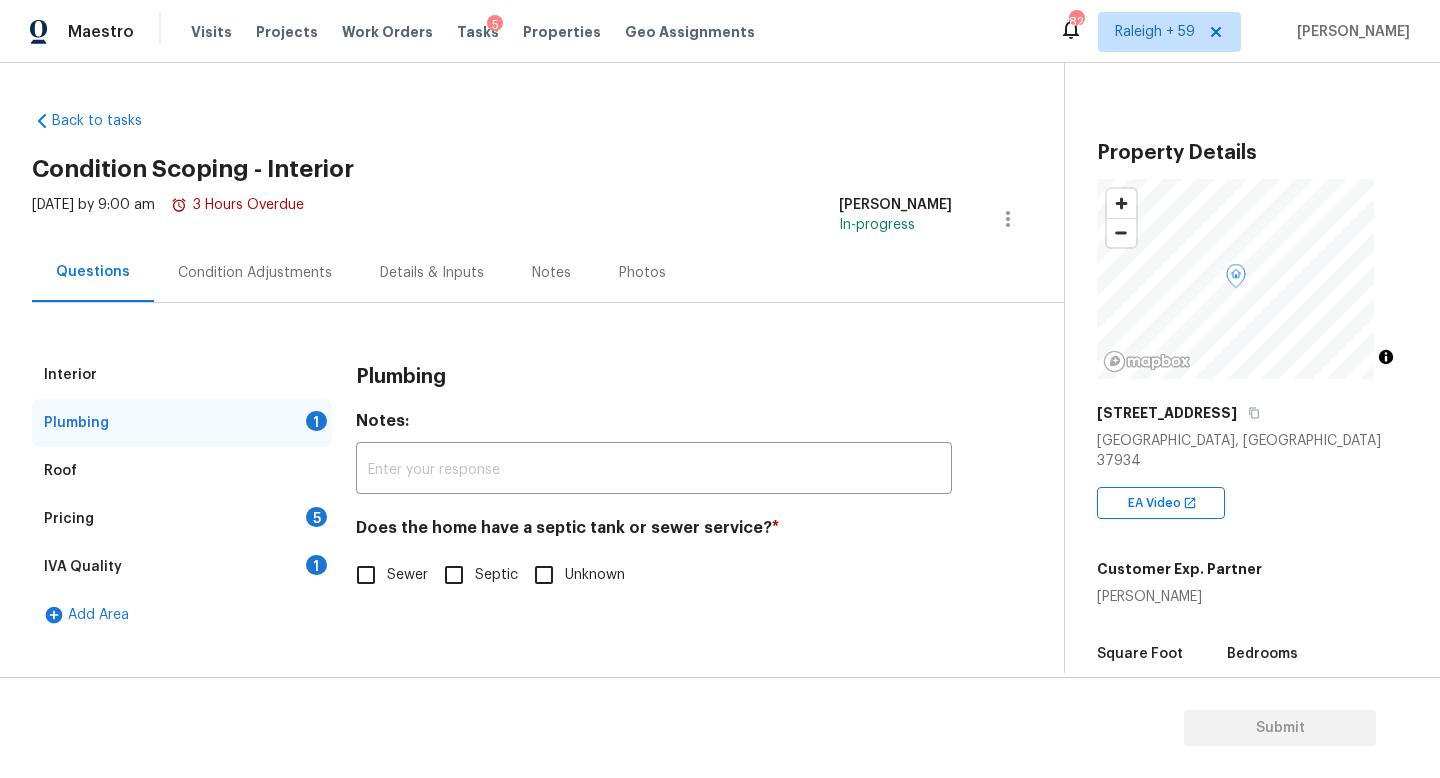 click on "Sewer" at bounding box center [366, 575] 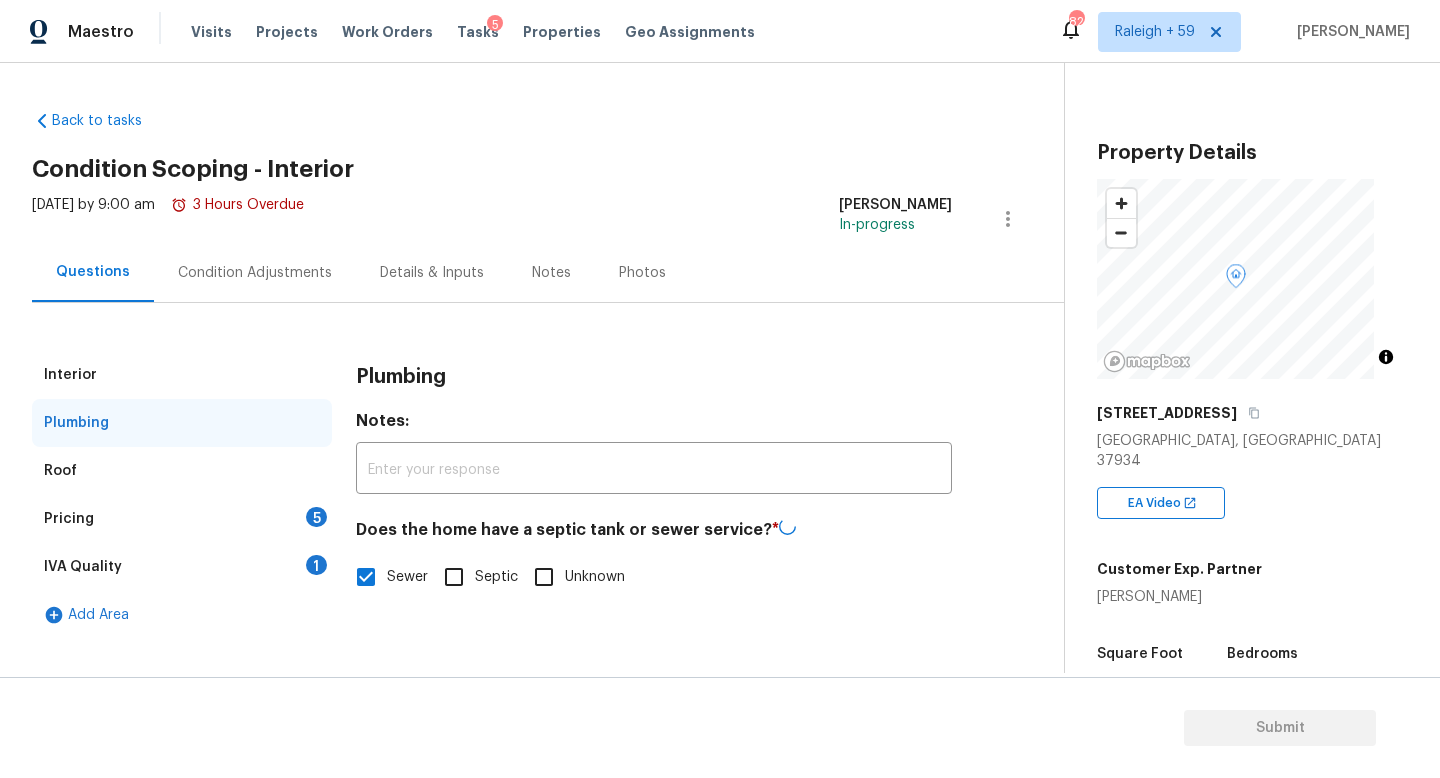 click on "IVA Quality 1" at bounding box center (182, 567) 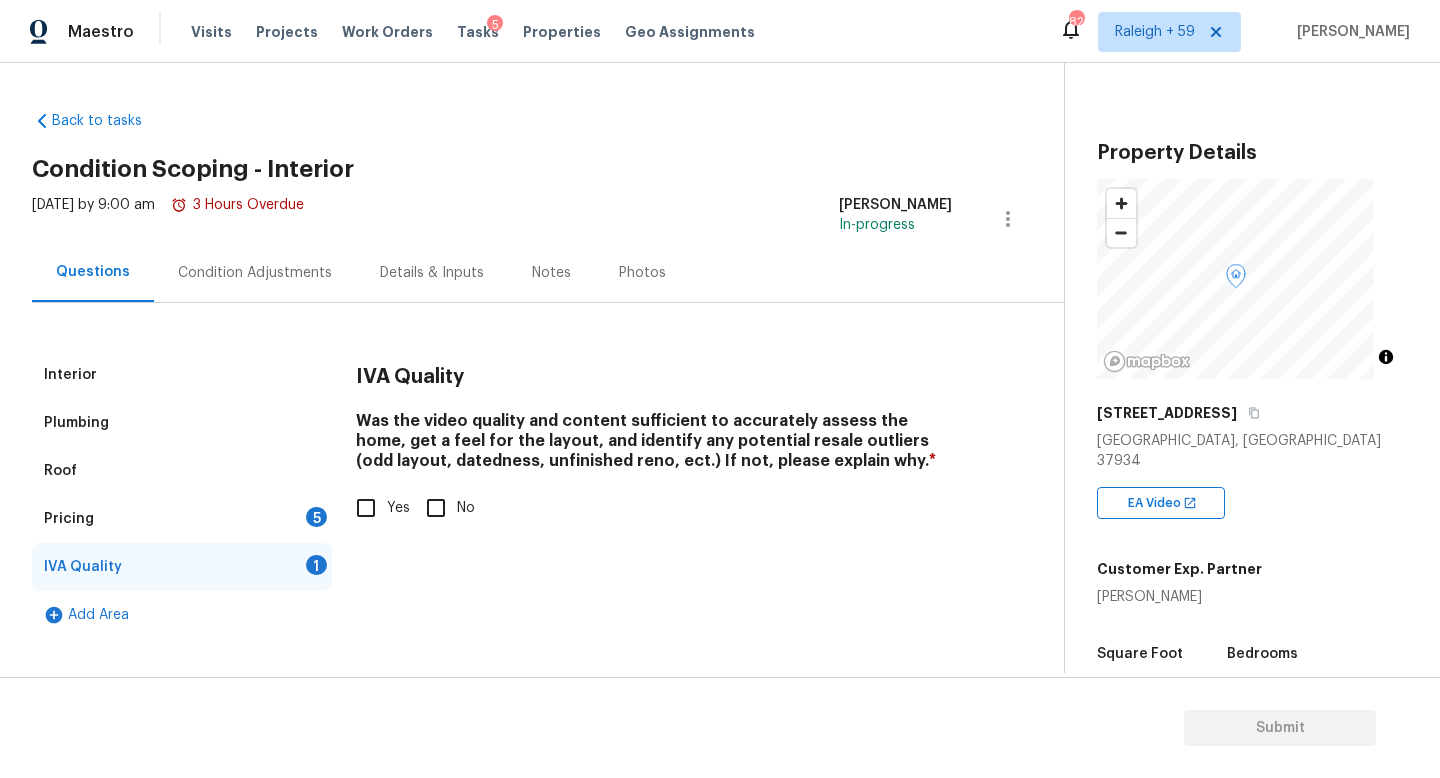 click on "Yes" at bounding box center (366, 508) 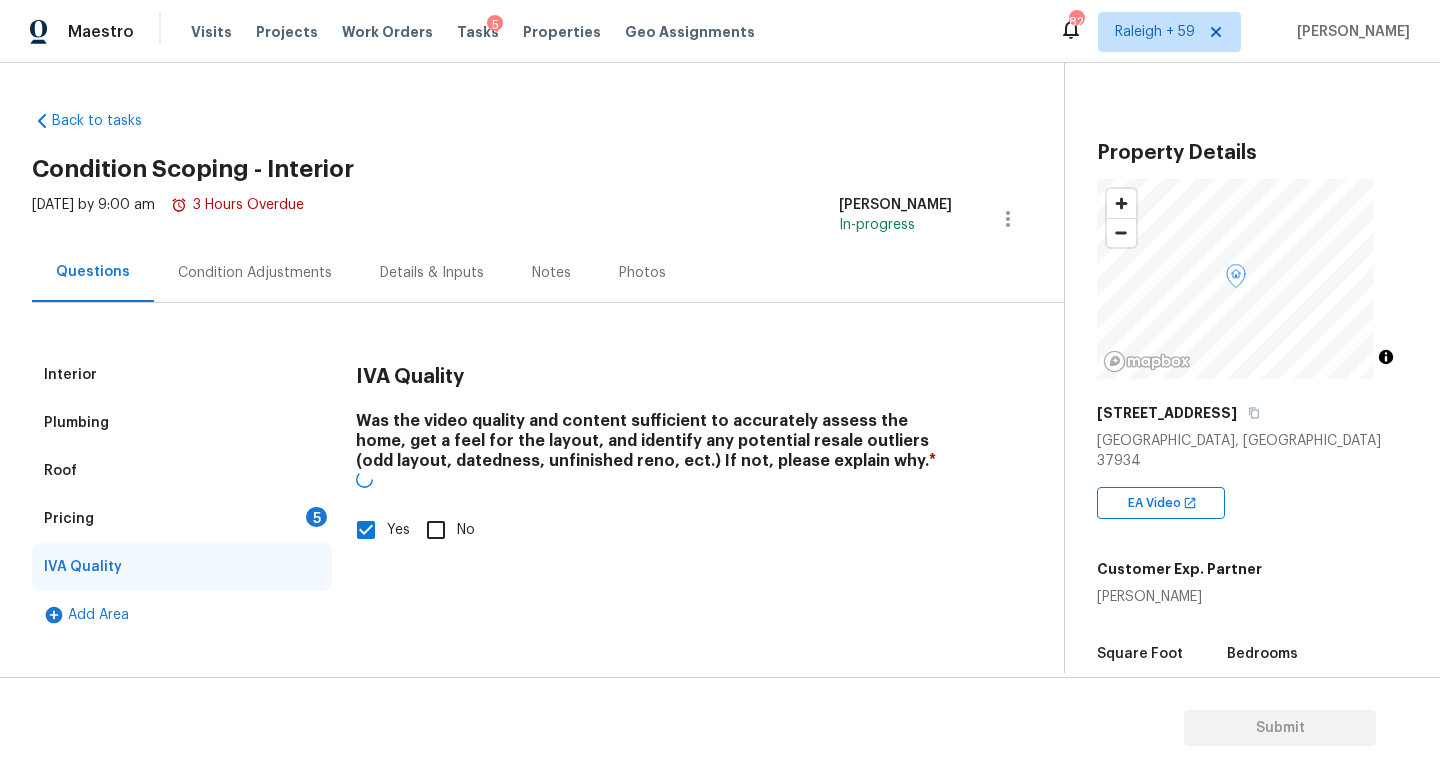 click on "Pricing 5" at bounding box center [182, 519] 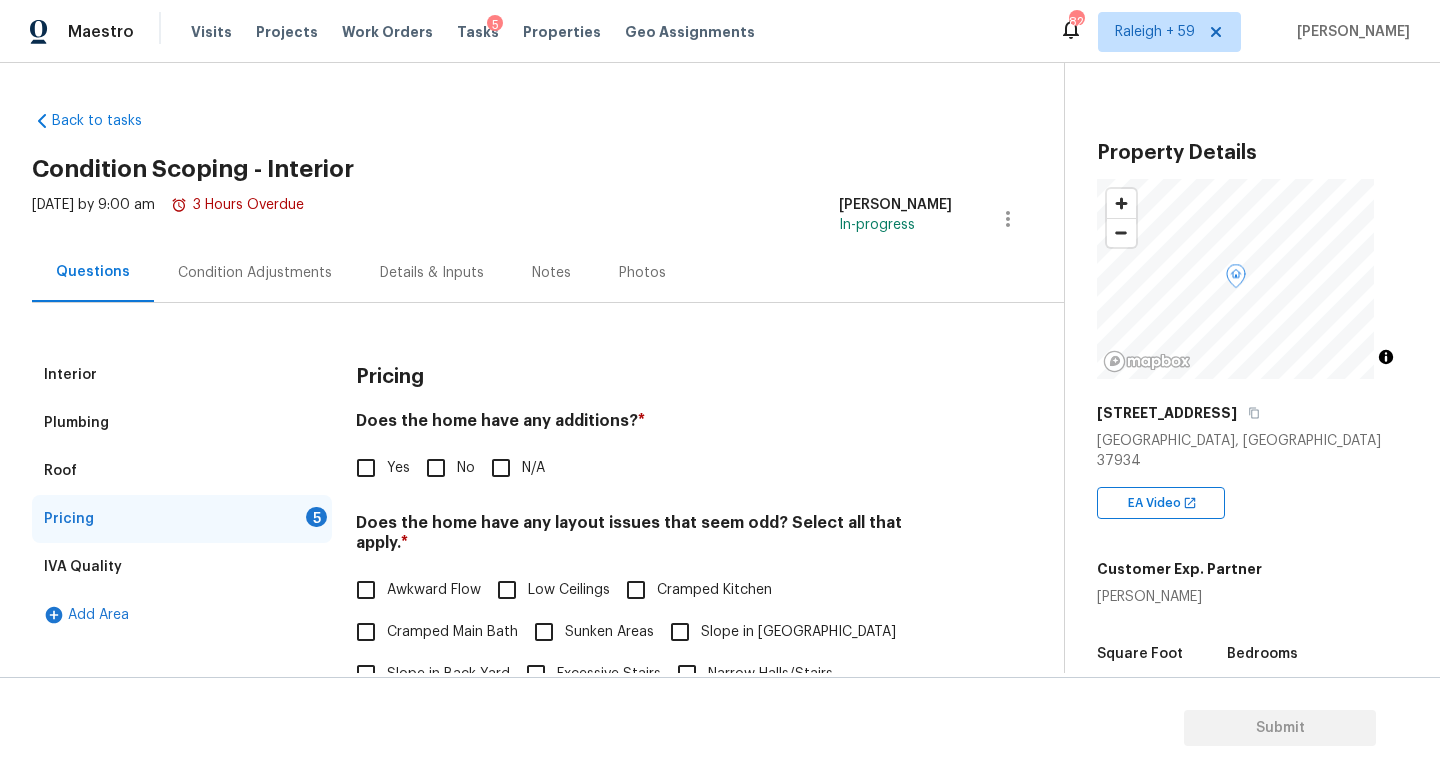 click on "No" at bounding box center [436, 468] 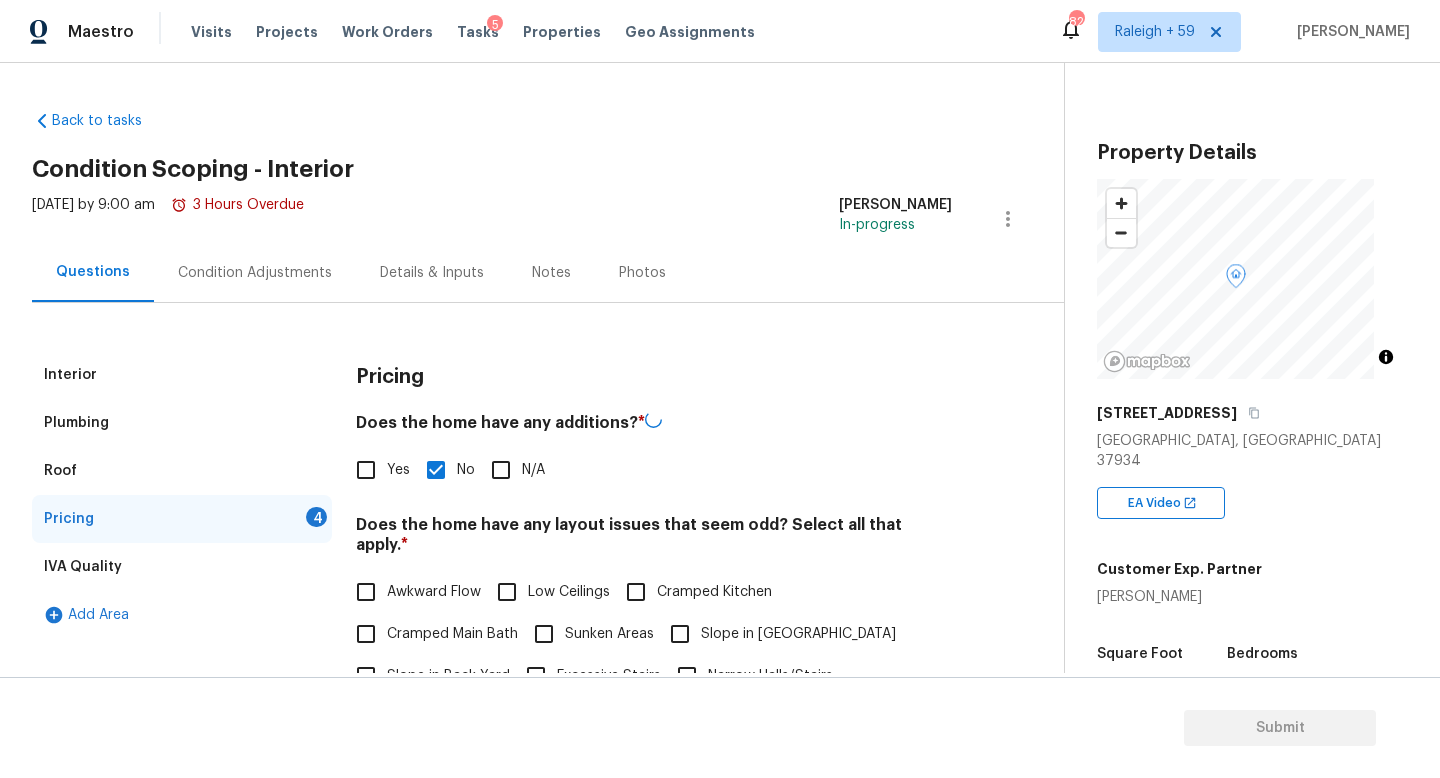 scroll, scrollTop: 459, scrollLeft: 0, axis: vertical 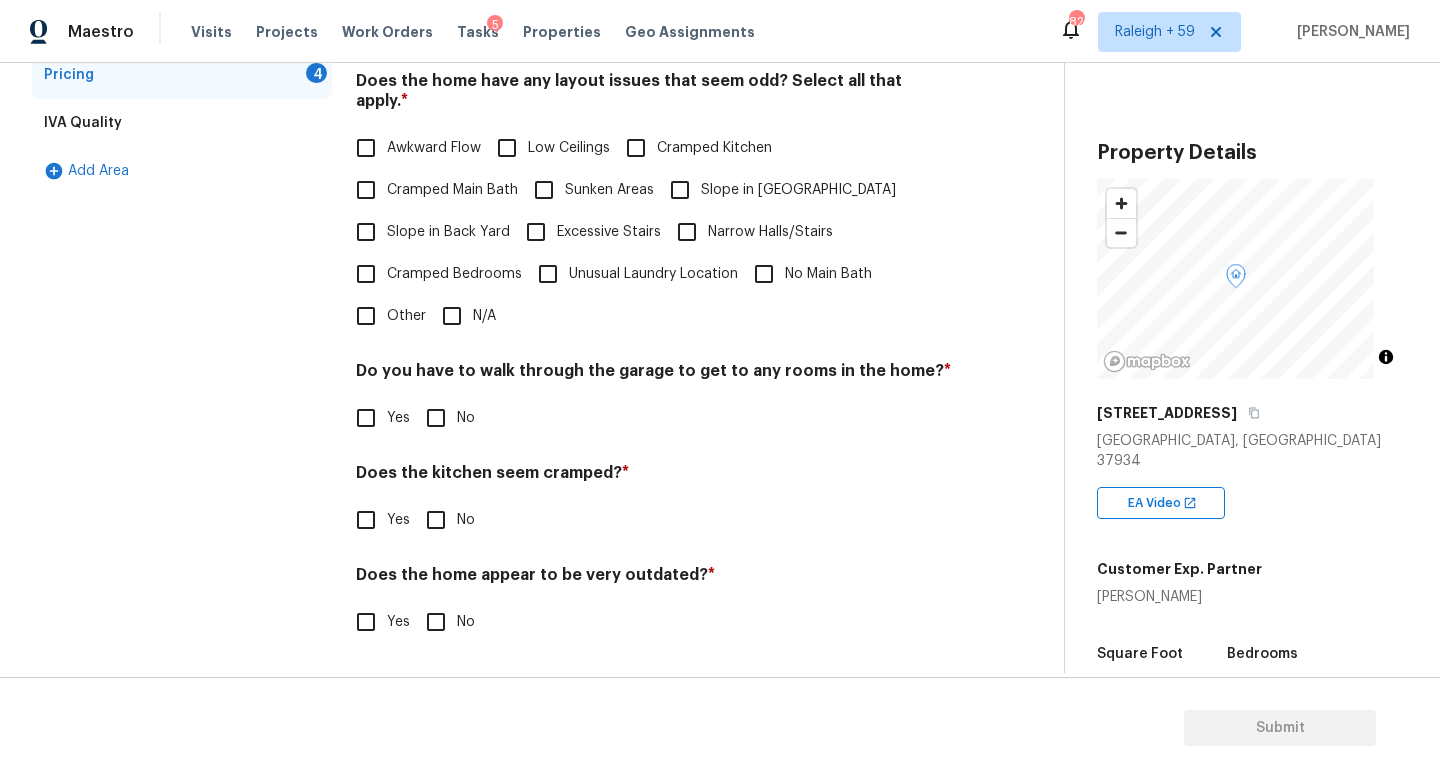 click on "N/A" at bounding box center [452, 316] 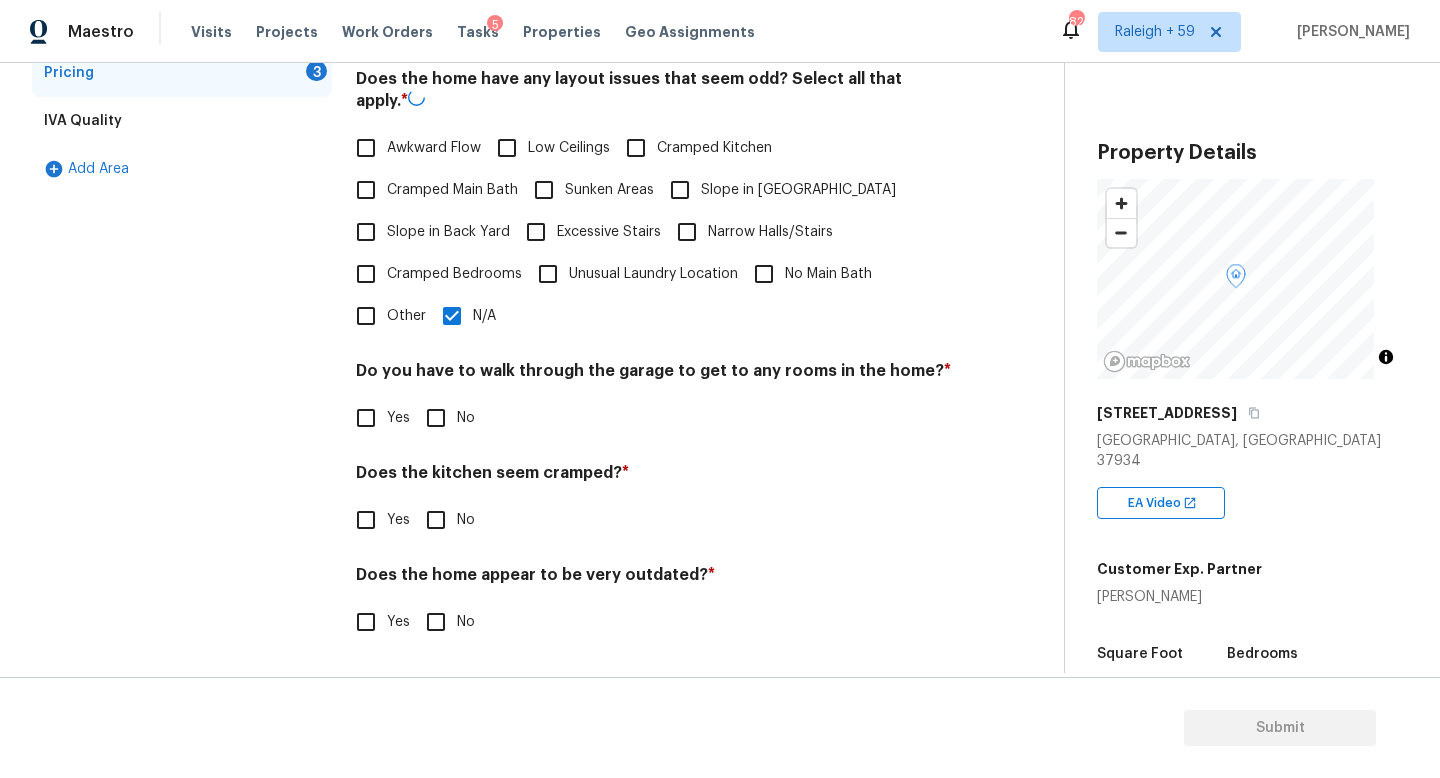 click on "No" at bounding box center [436, 418] 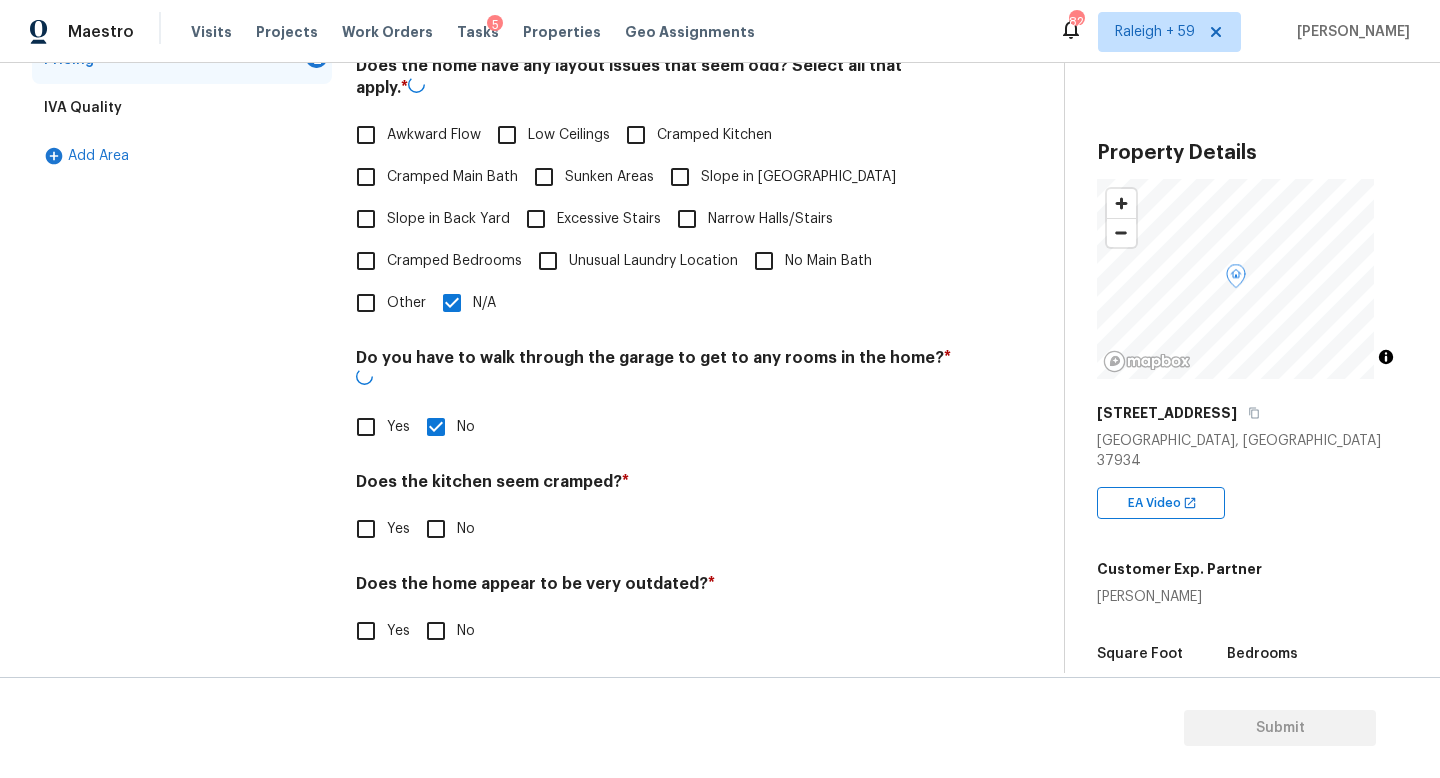 click on "No" at bounding box center (436, 529) 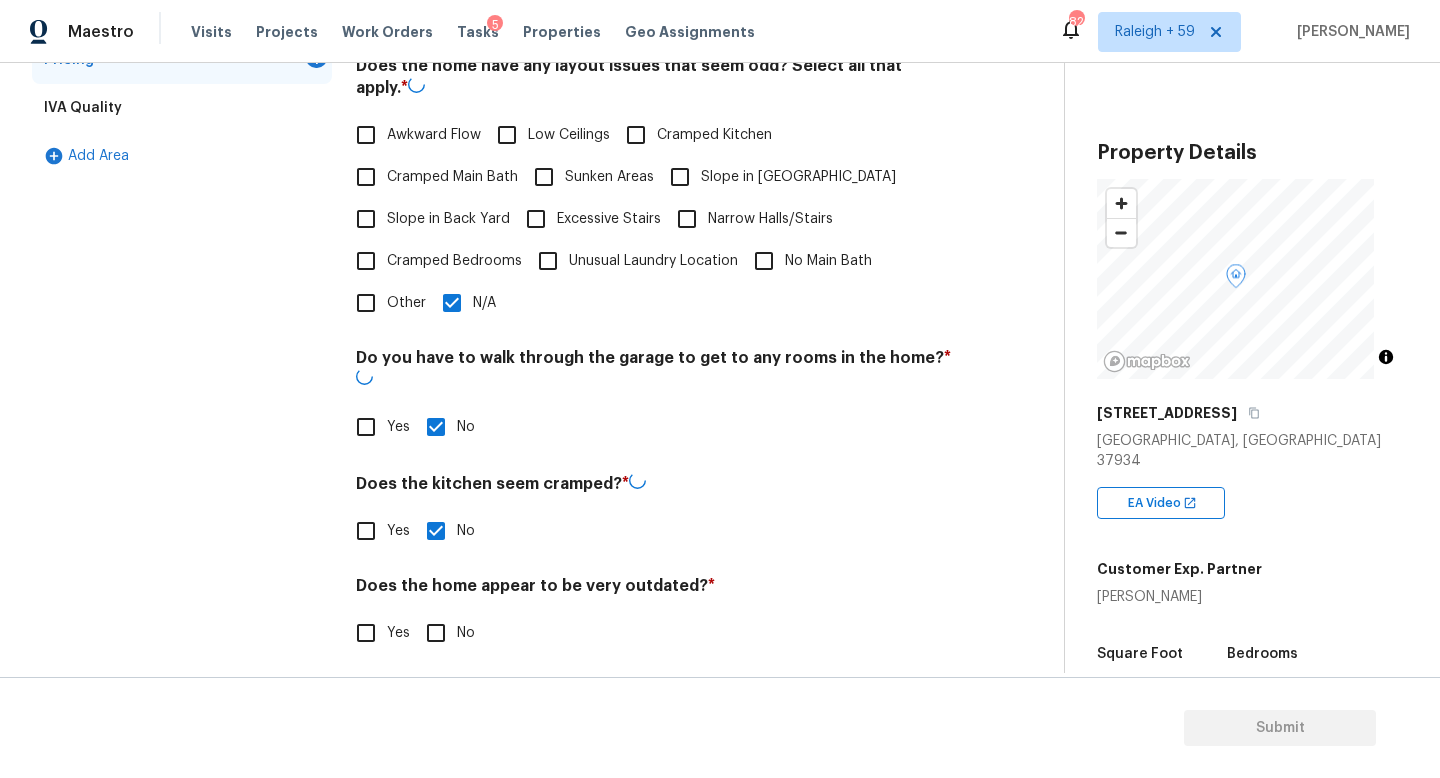 click on "No" at bounding box center [436, 633] 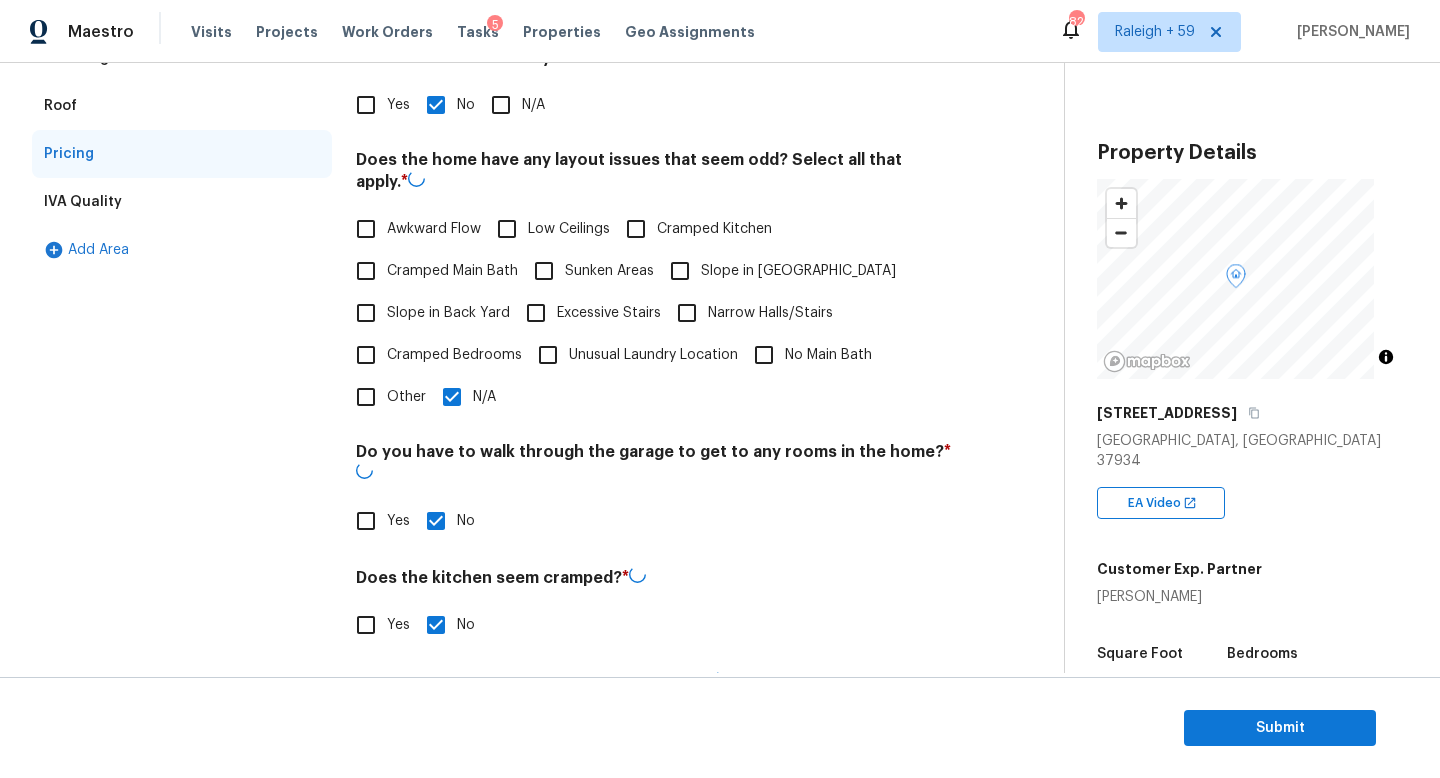 scroll, scrollTop: 0, scrollLeft: 0, axis: both 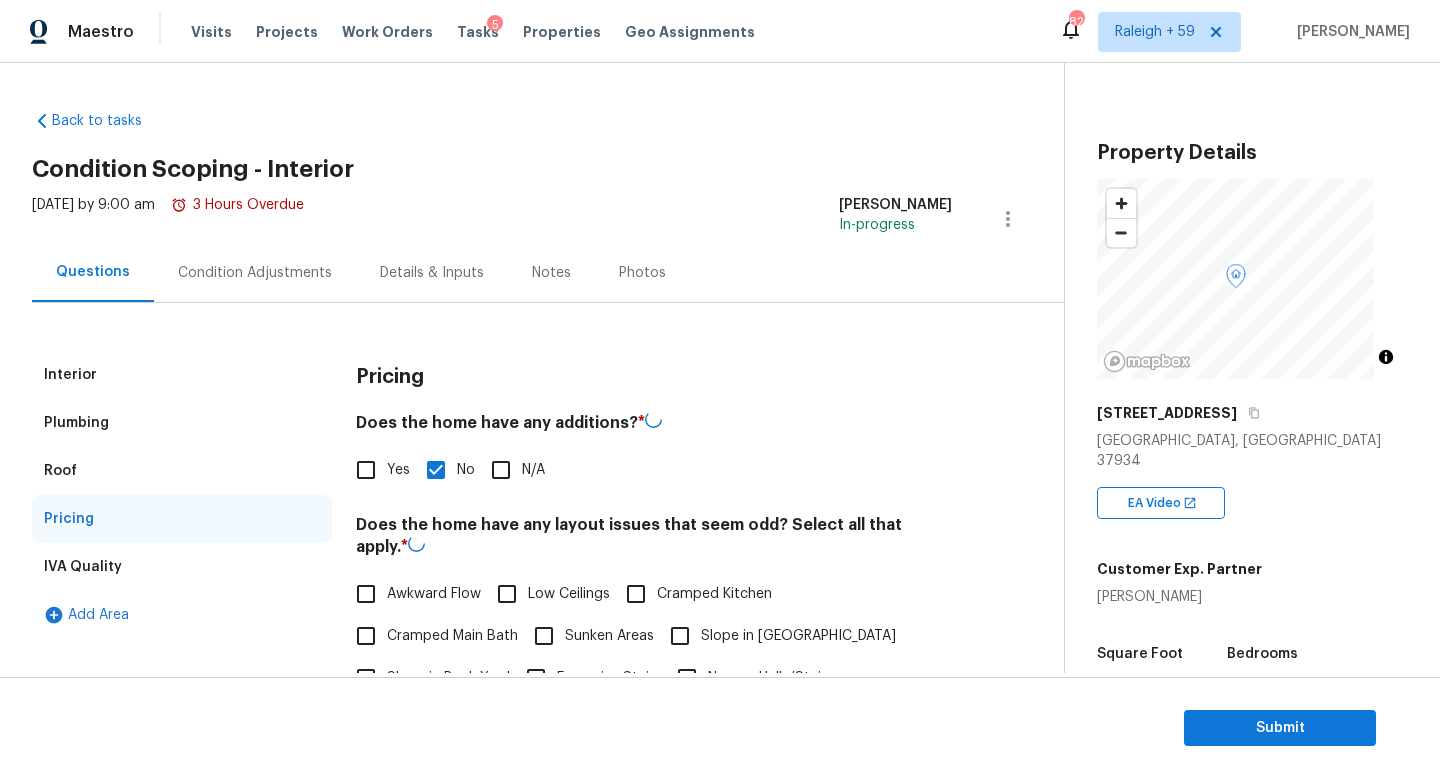 click on "Condition Adjustments" at bounding box center (255, 272) 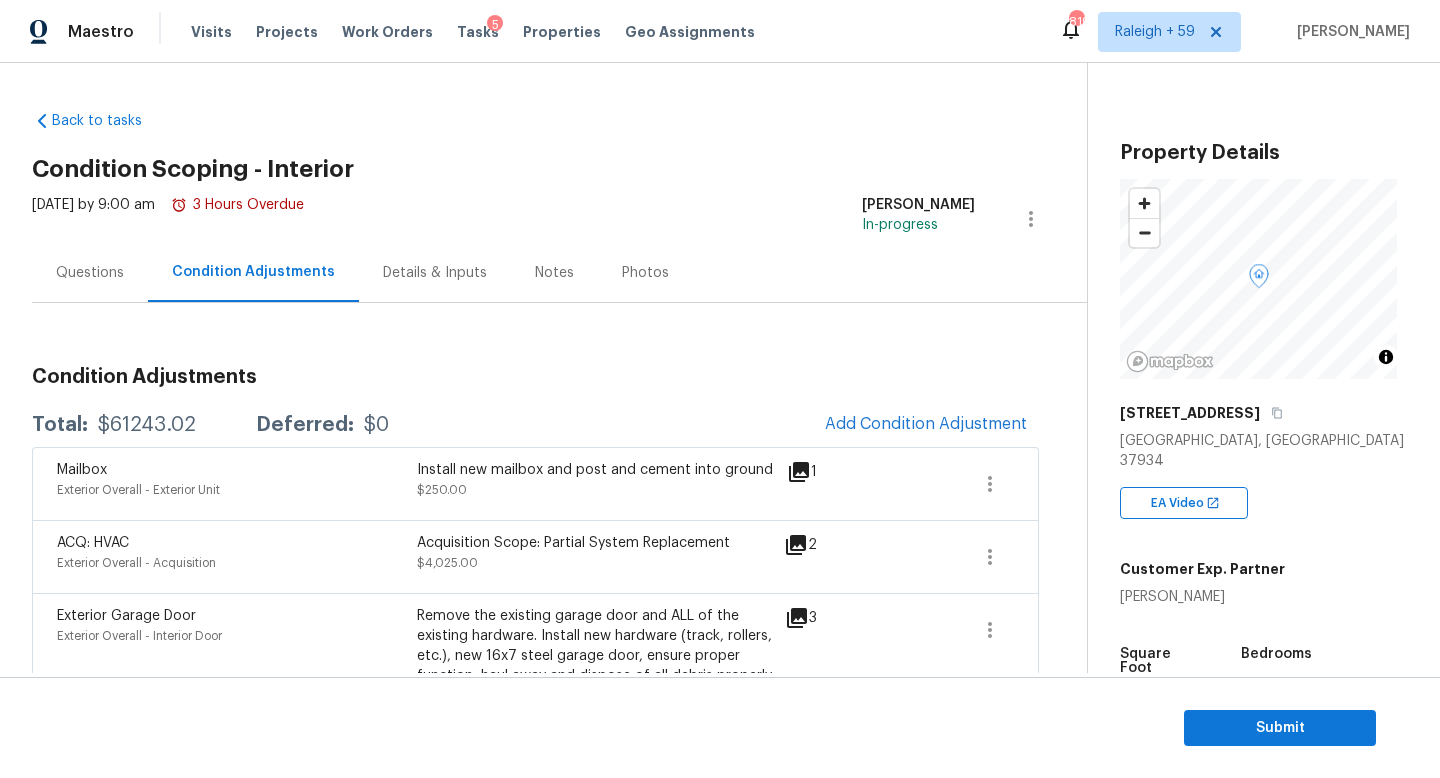 click on "Questions" at bounding box center (90, 272) 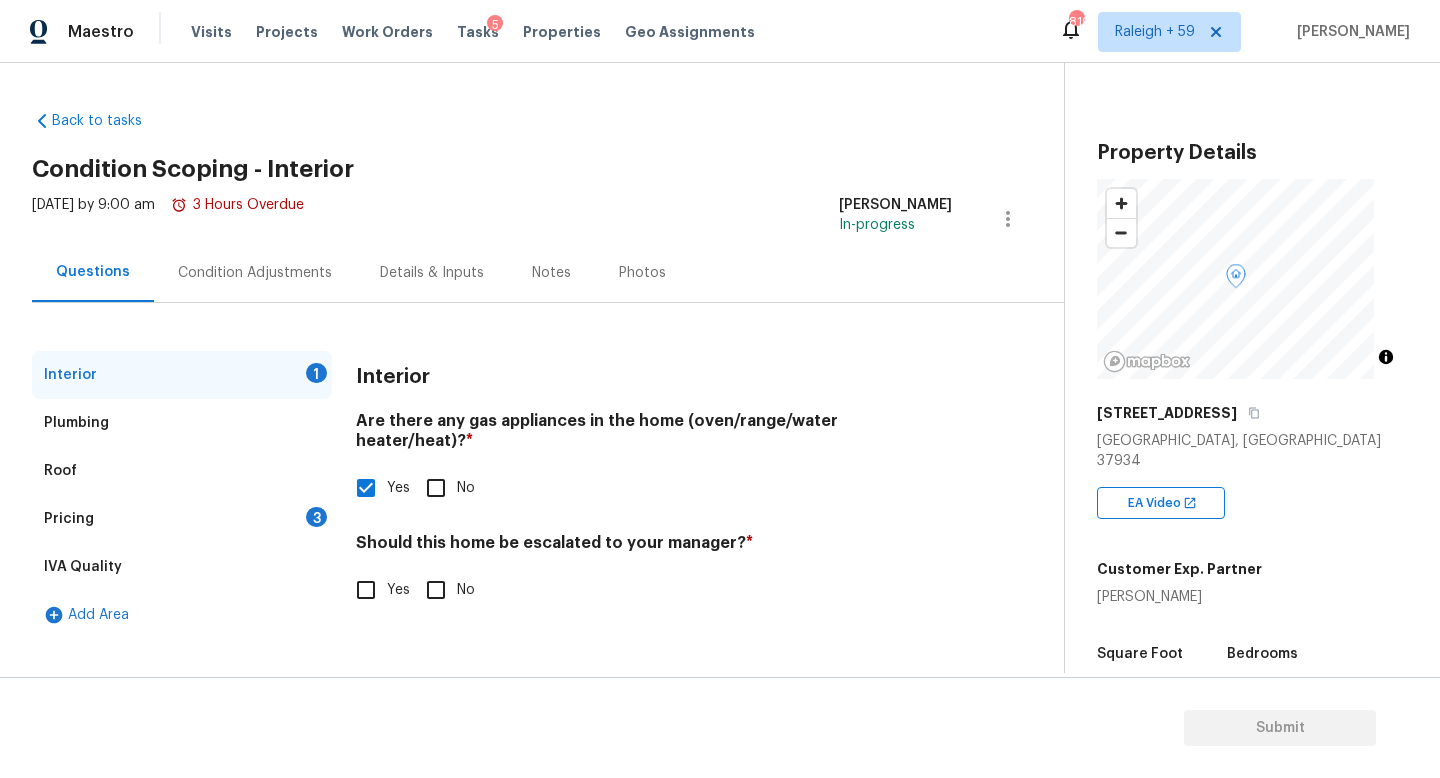 click on "Yes" at bounding box center [366, 590] 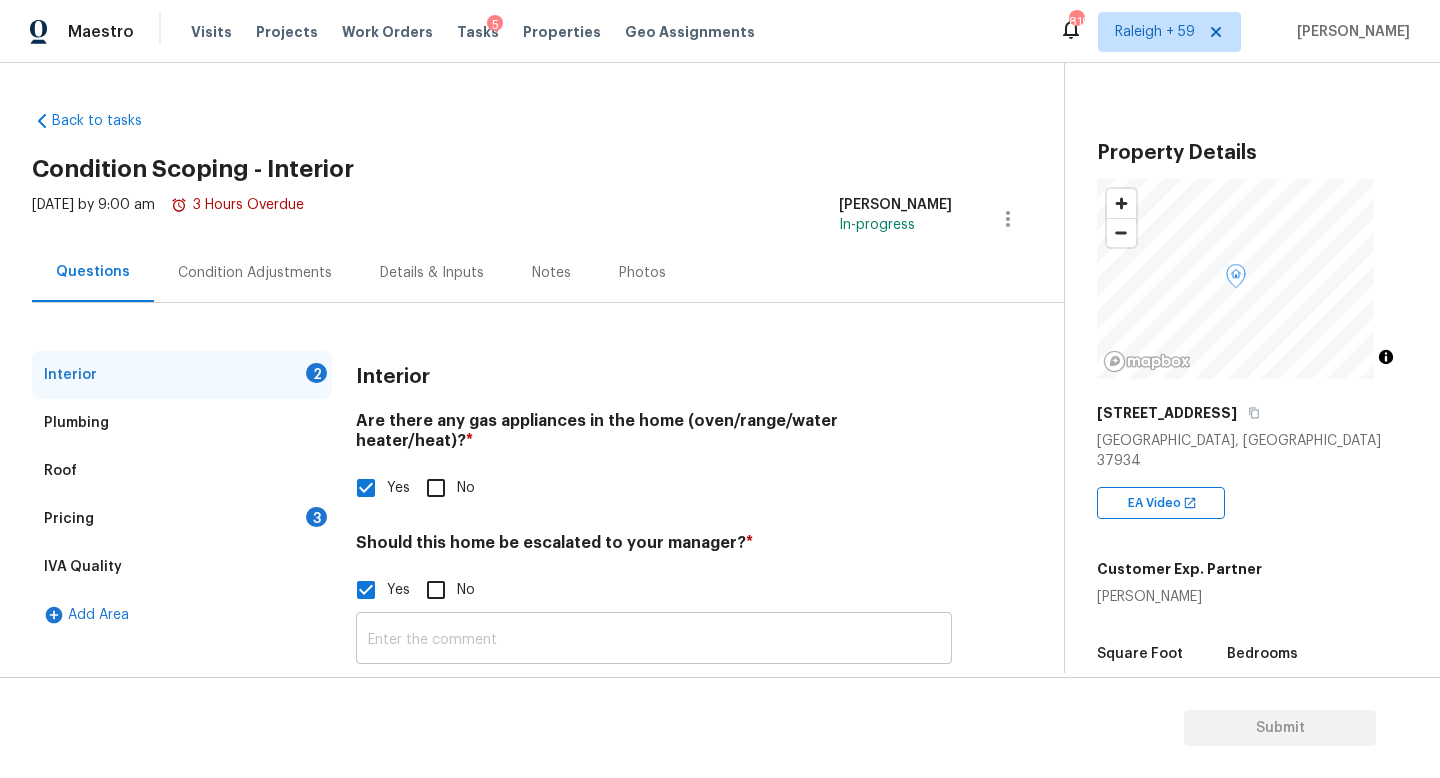 click at bounding box center [654, 640] 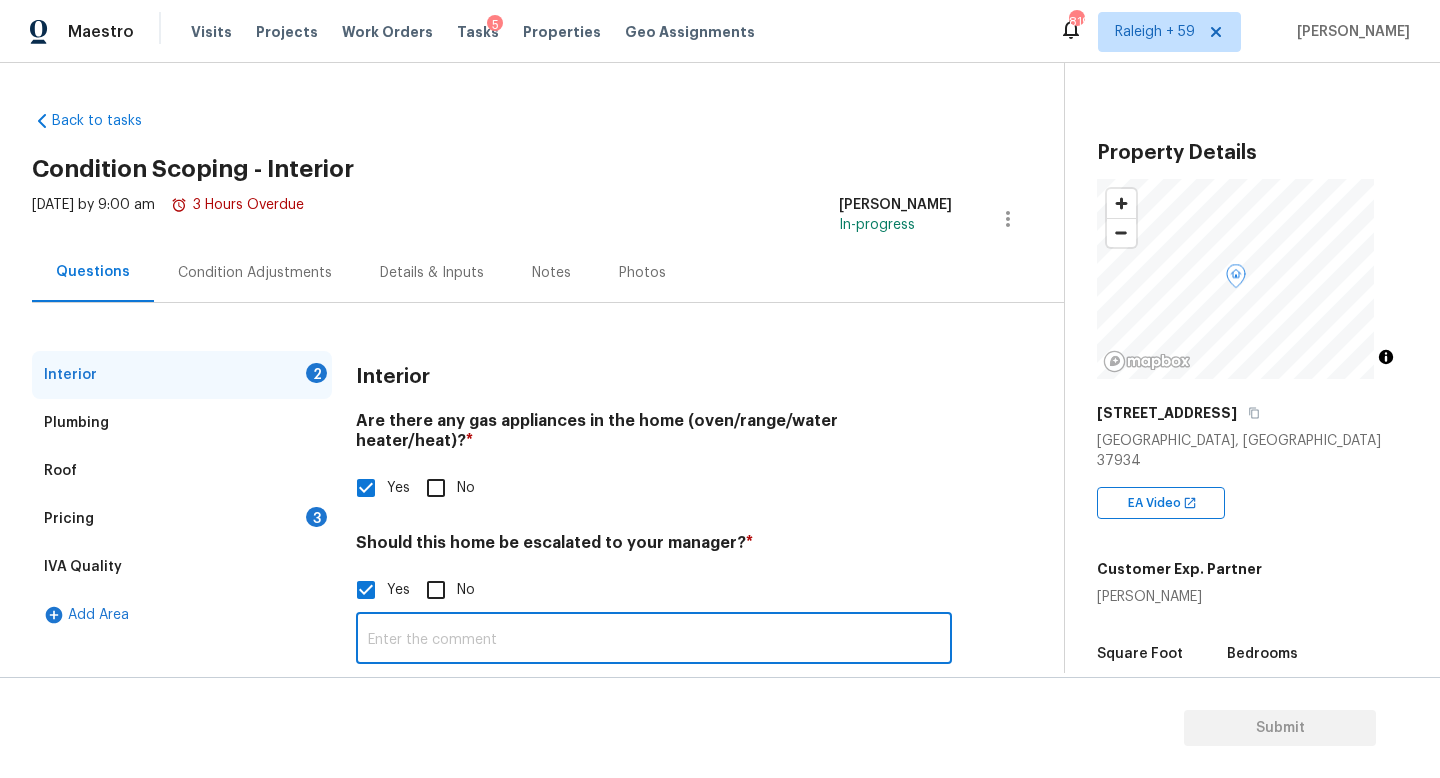 scroll, scrollTop: 172, scrollLeft: 0, axis: vertical 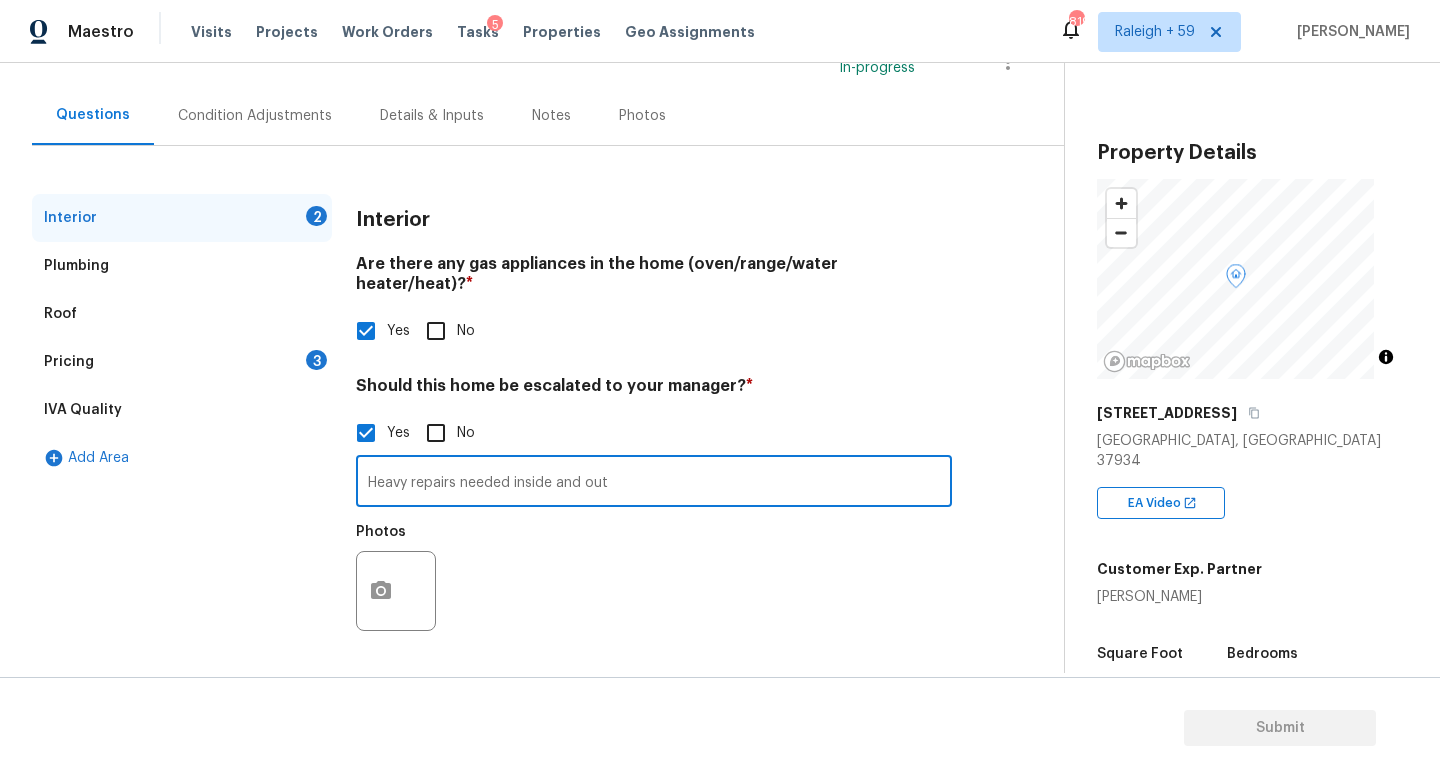 type on "Heavy repairs needed inside and out" 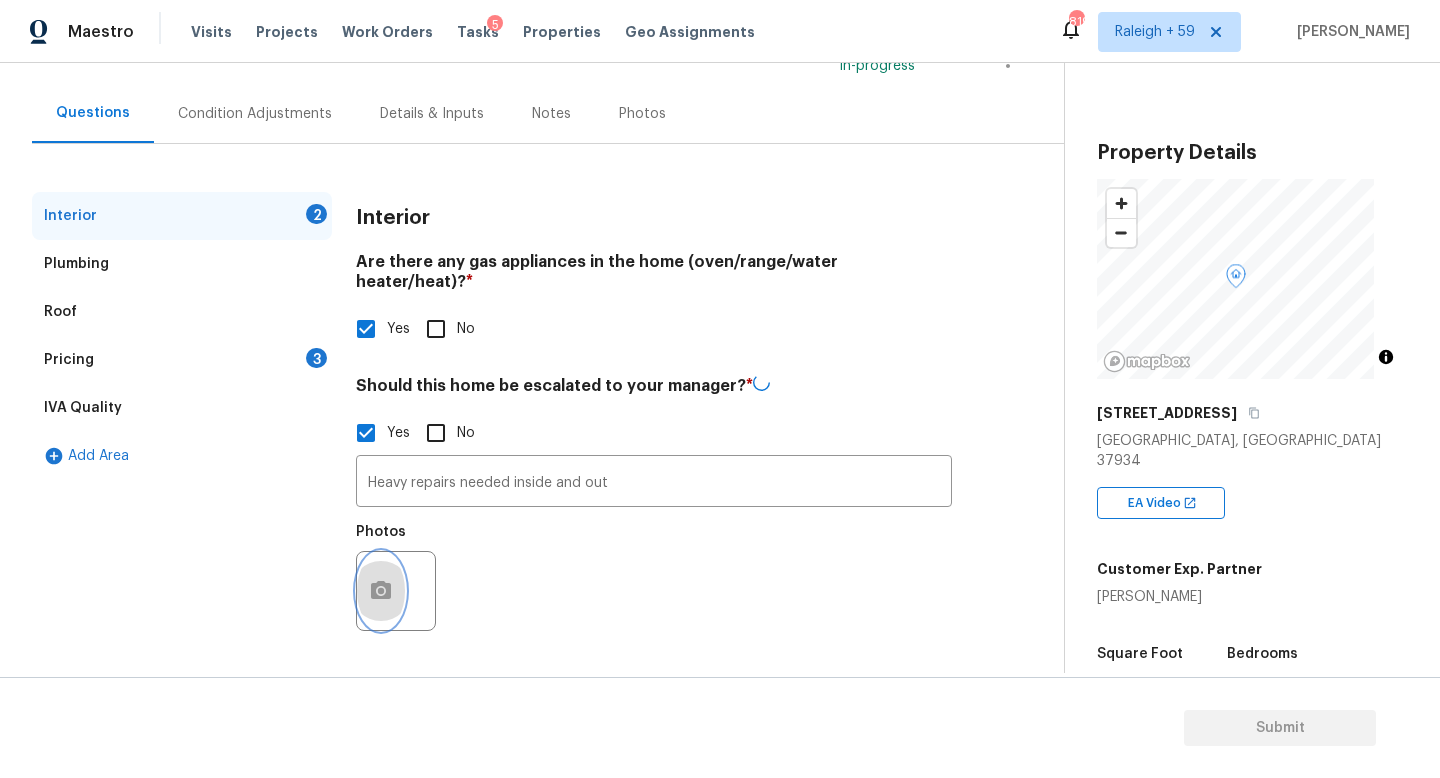 click at bounding box center [381, 591] 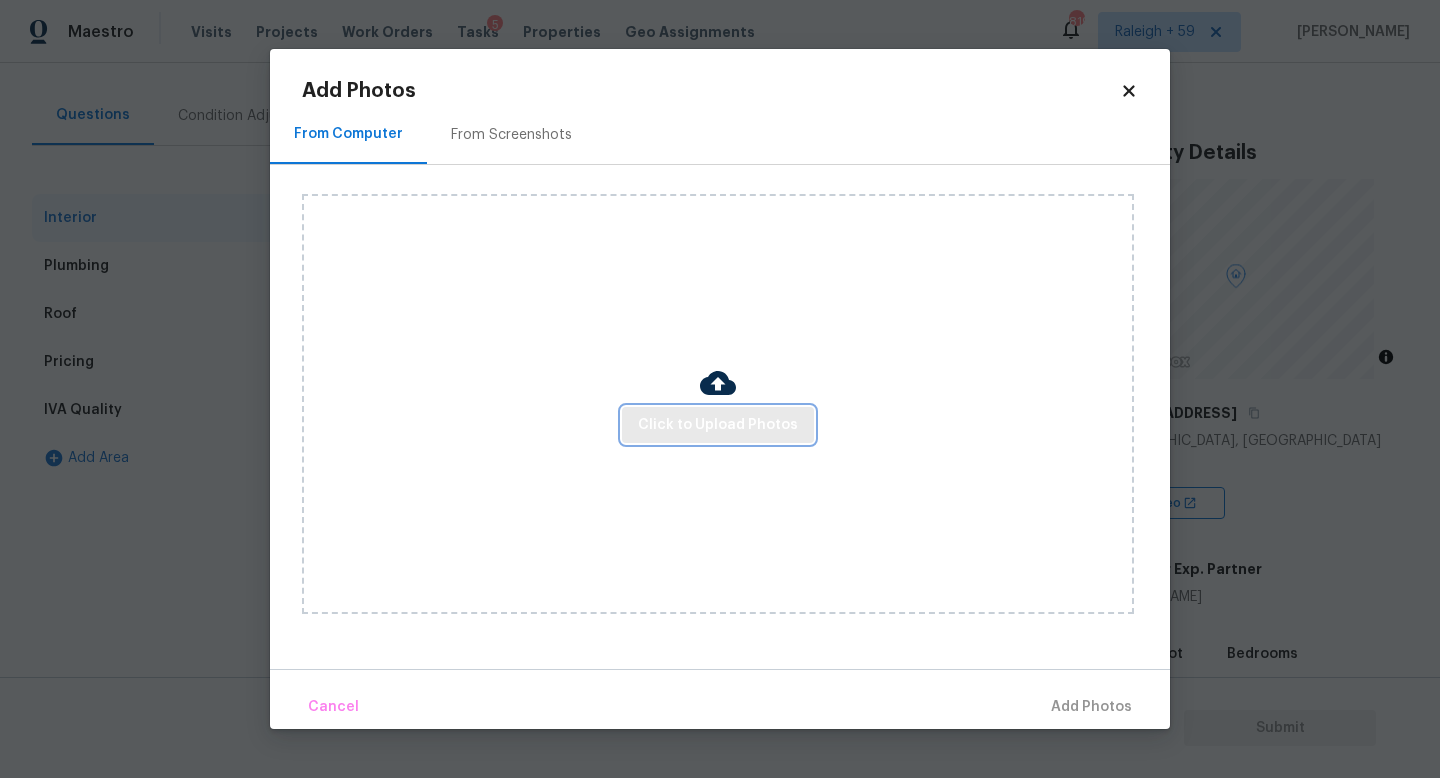 click on "Click to Upload Photos" at bounding box center (718, 425) 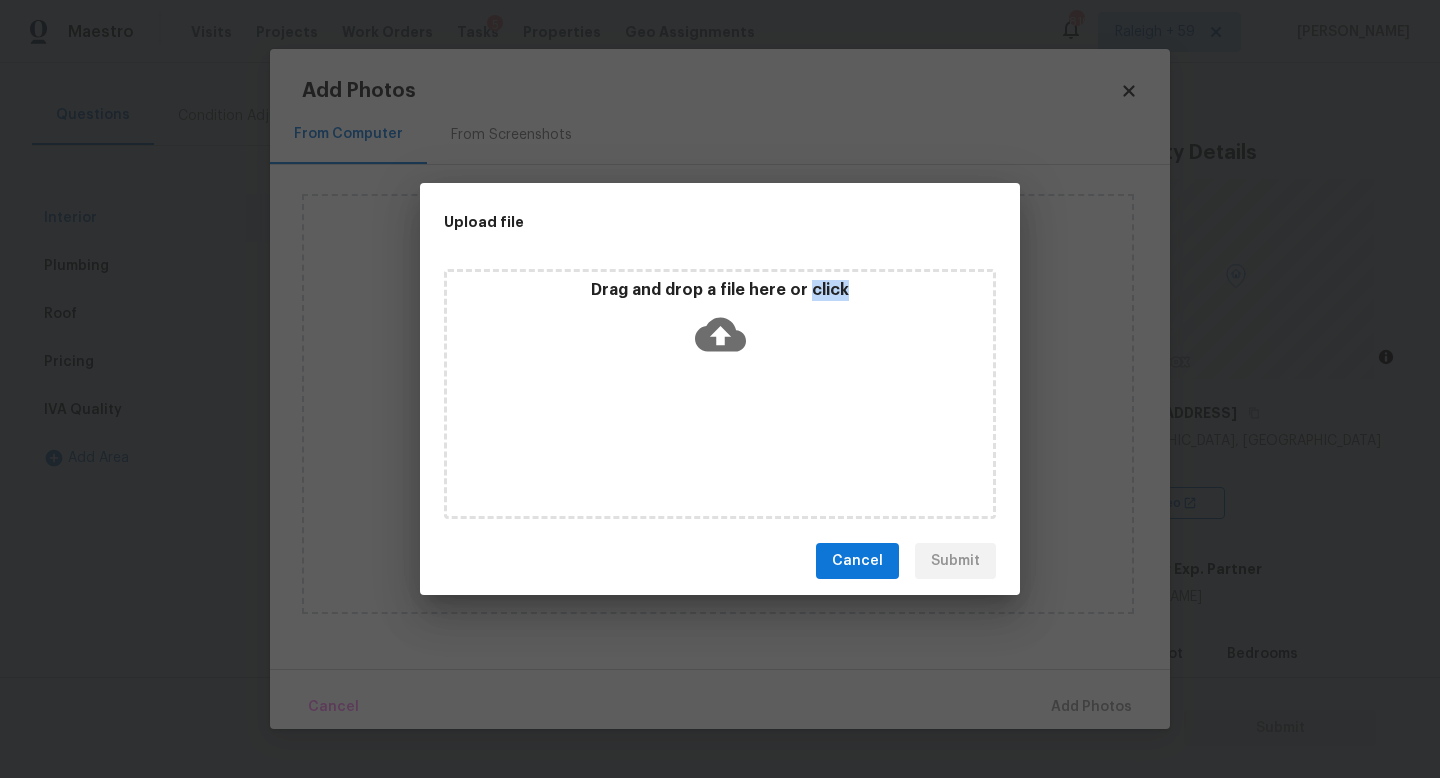 click on "Drag and drop a file here or click" at bounding box center [720, 394] 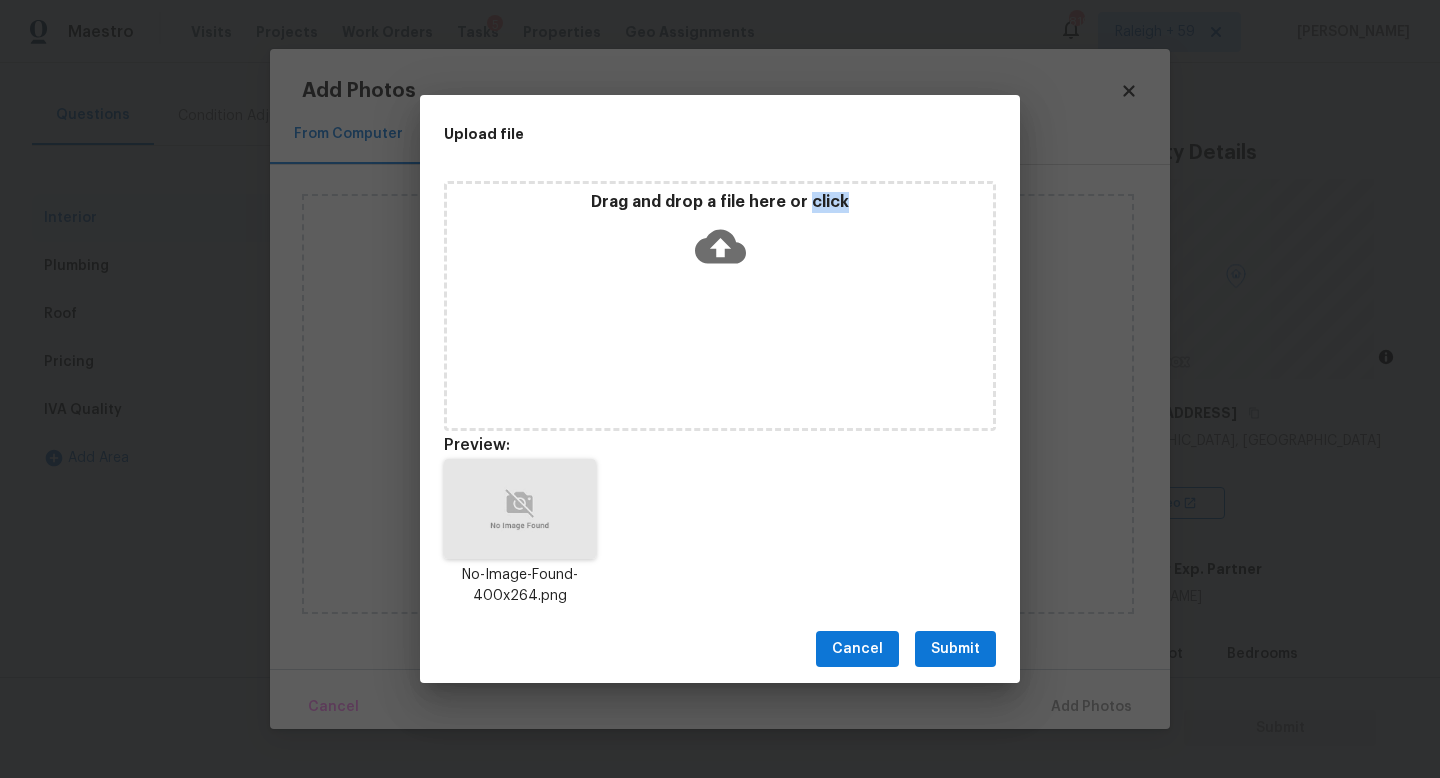 click on "Submit" at bounding box center (955, 649) 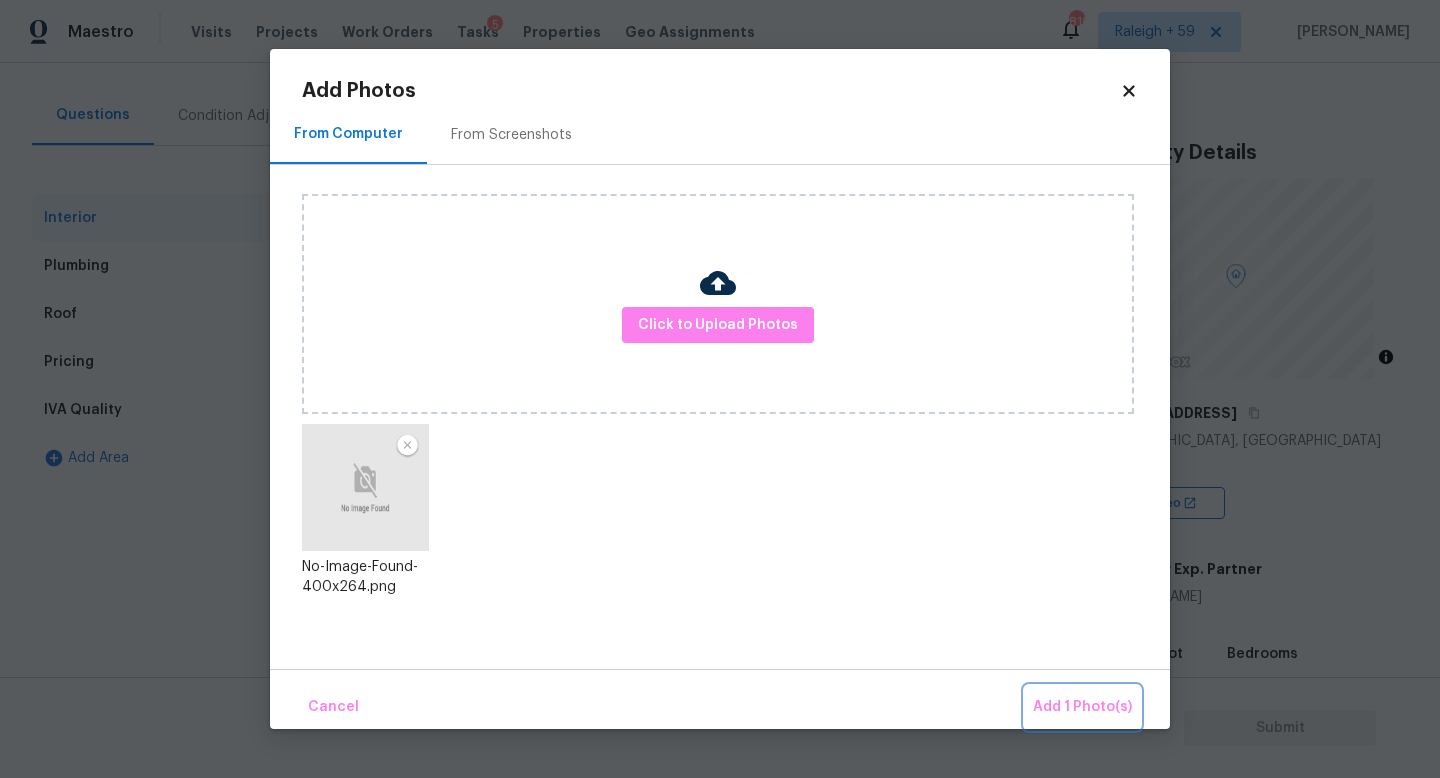 drag, startPoint x: 1055, startPoint y: 699, endPoint x: 937, endPoint y: 690, distance: 118.34272 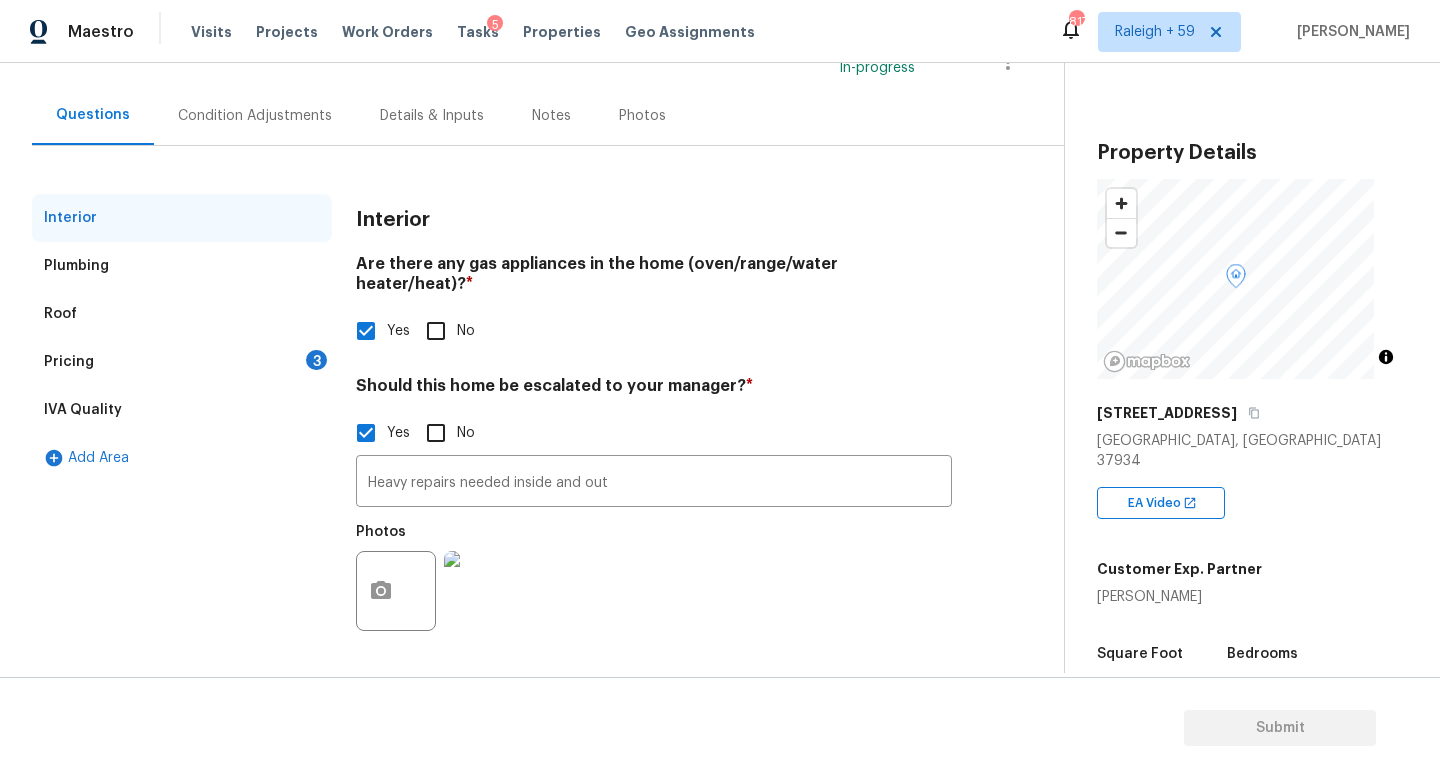 click on "Pricing 3" at bounding box center [182, 362] 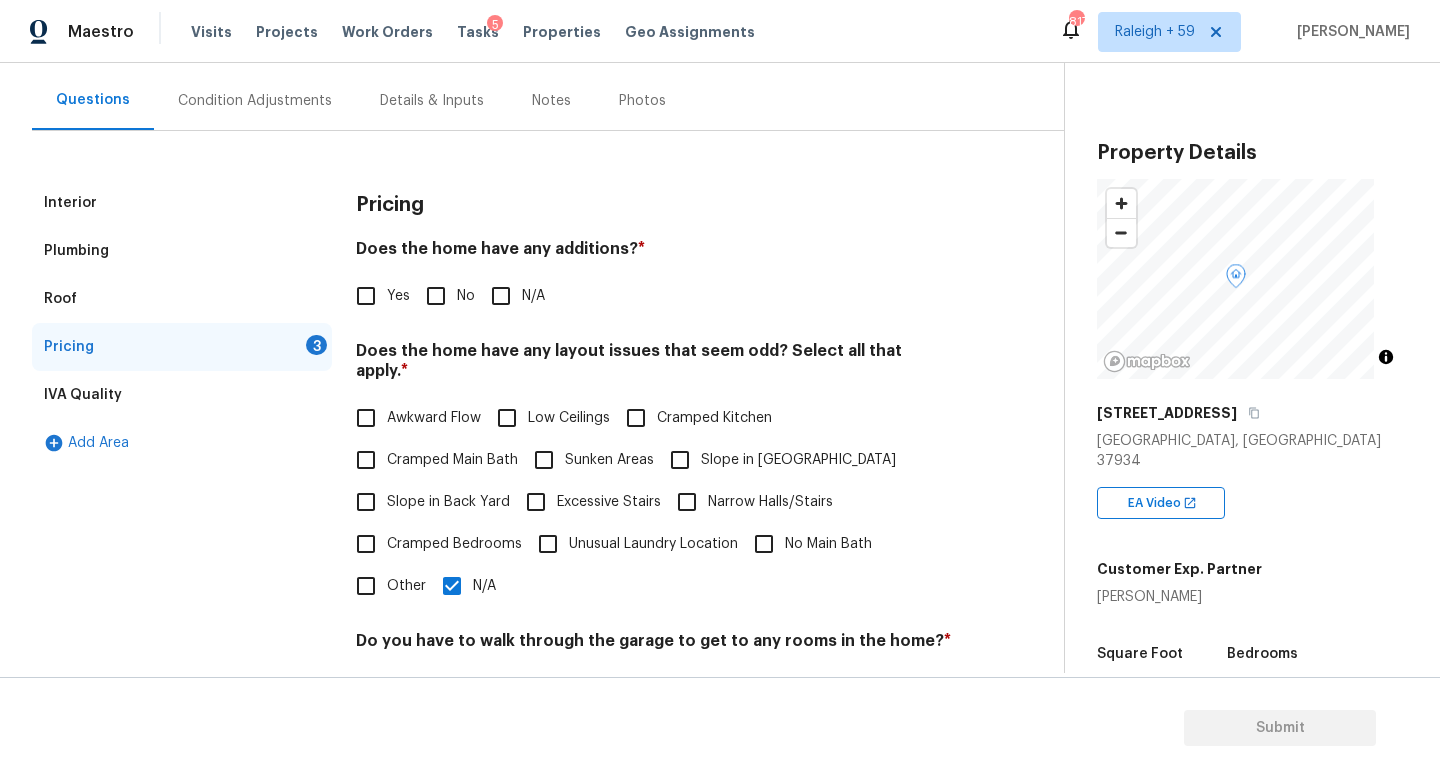 click on "No" at bounding box center [436, 296] 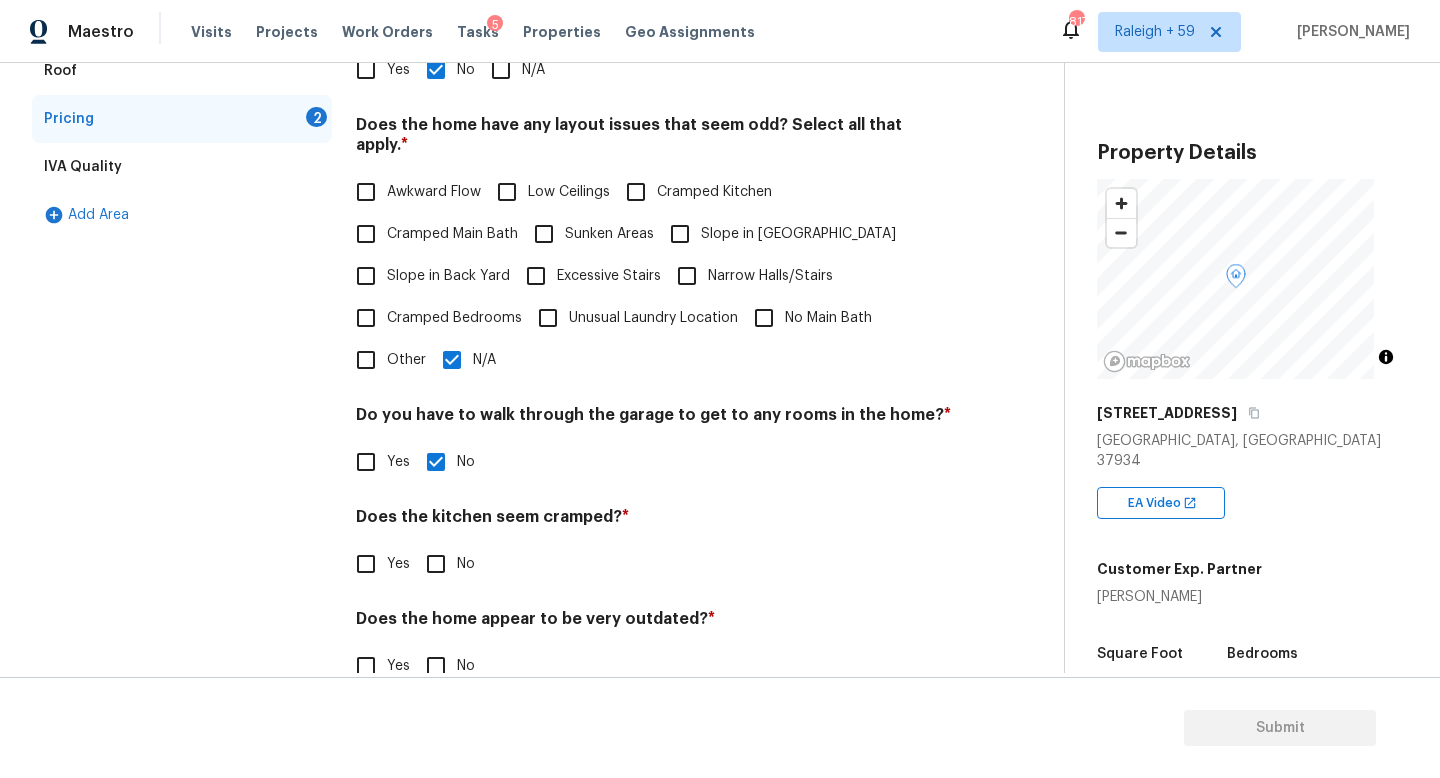 scroll, scrollTop: 457, scrollLeft: 0, axis: vertical 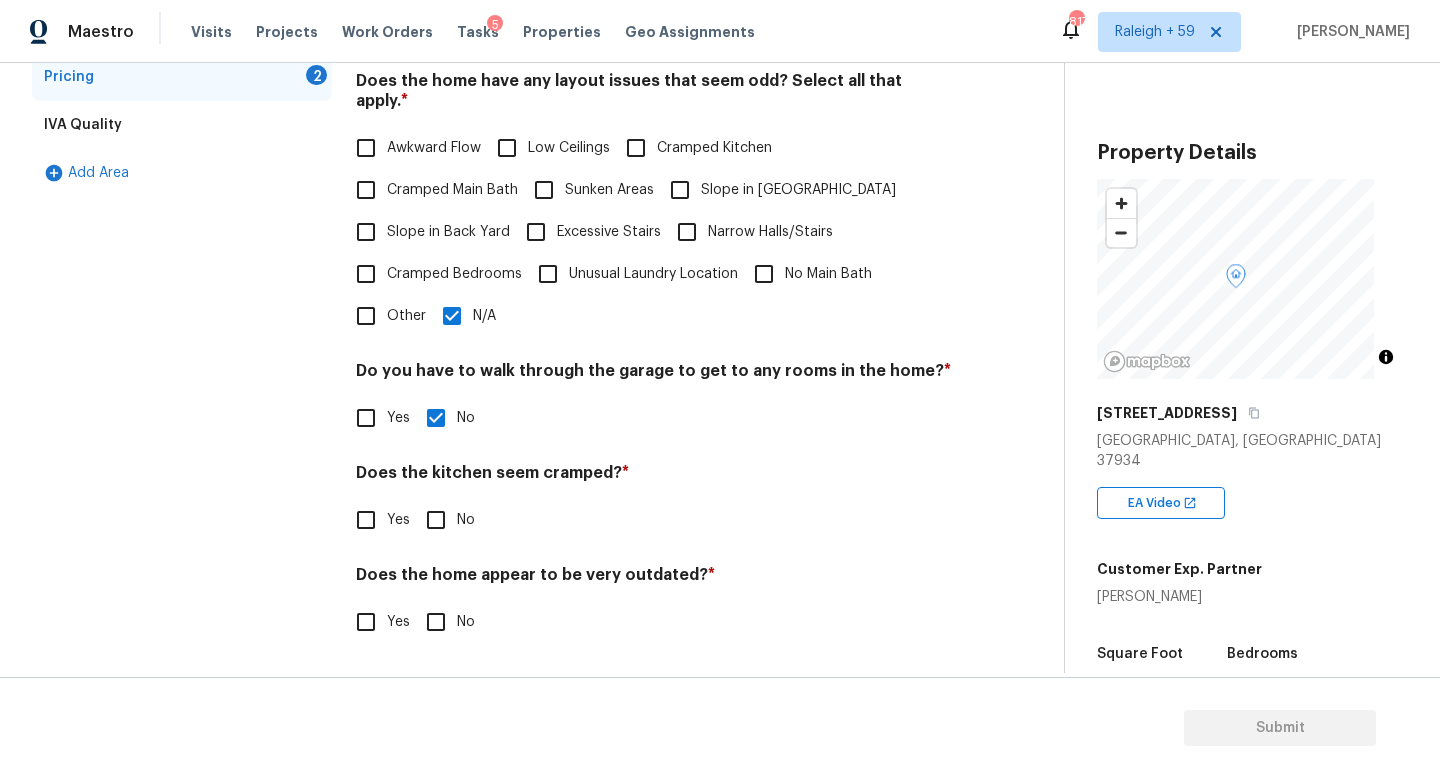click on "No" at bounding box center [436, 520] 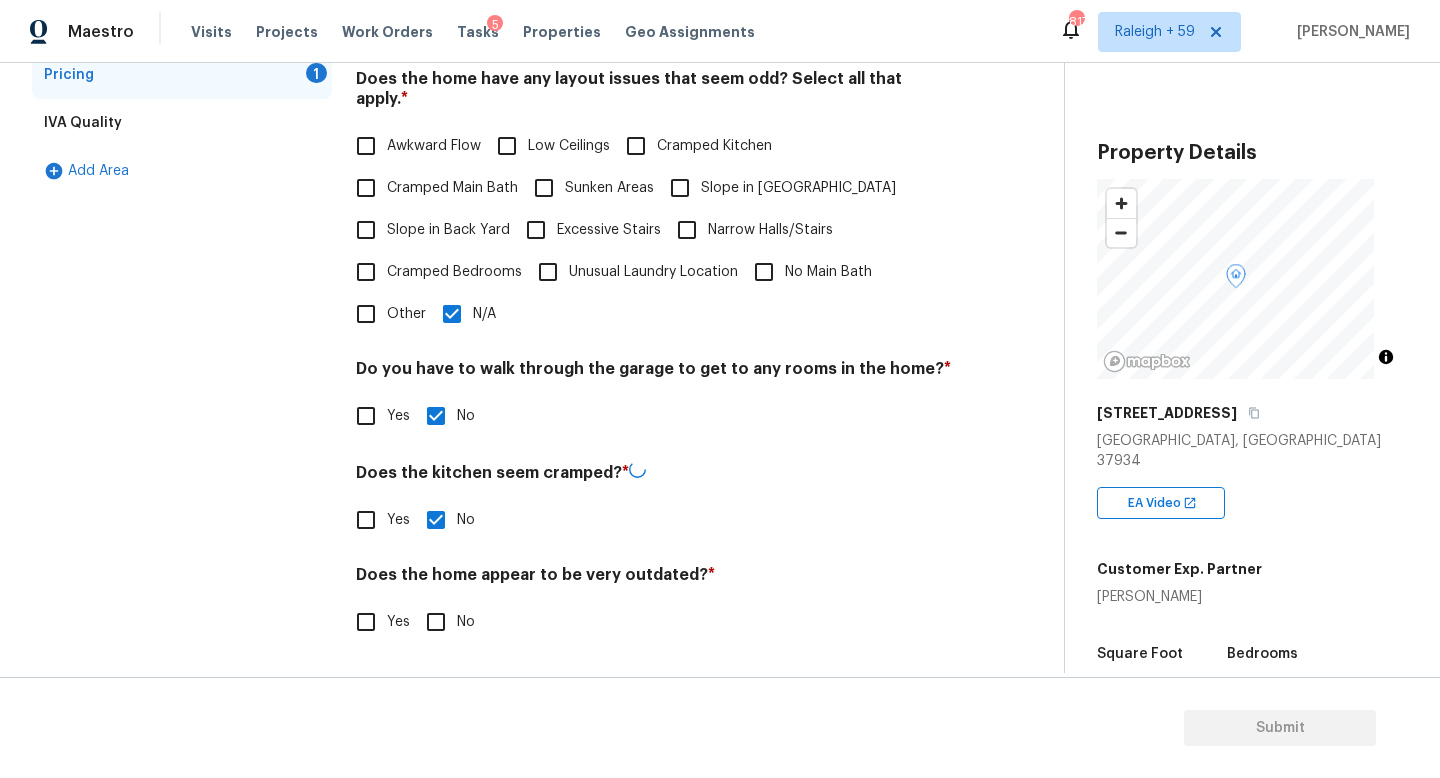 click on "No" at bounding box center [445, 622] 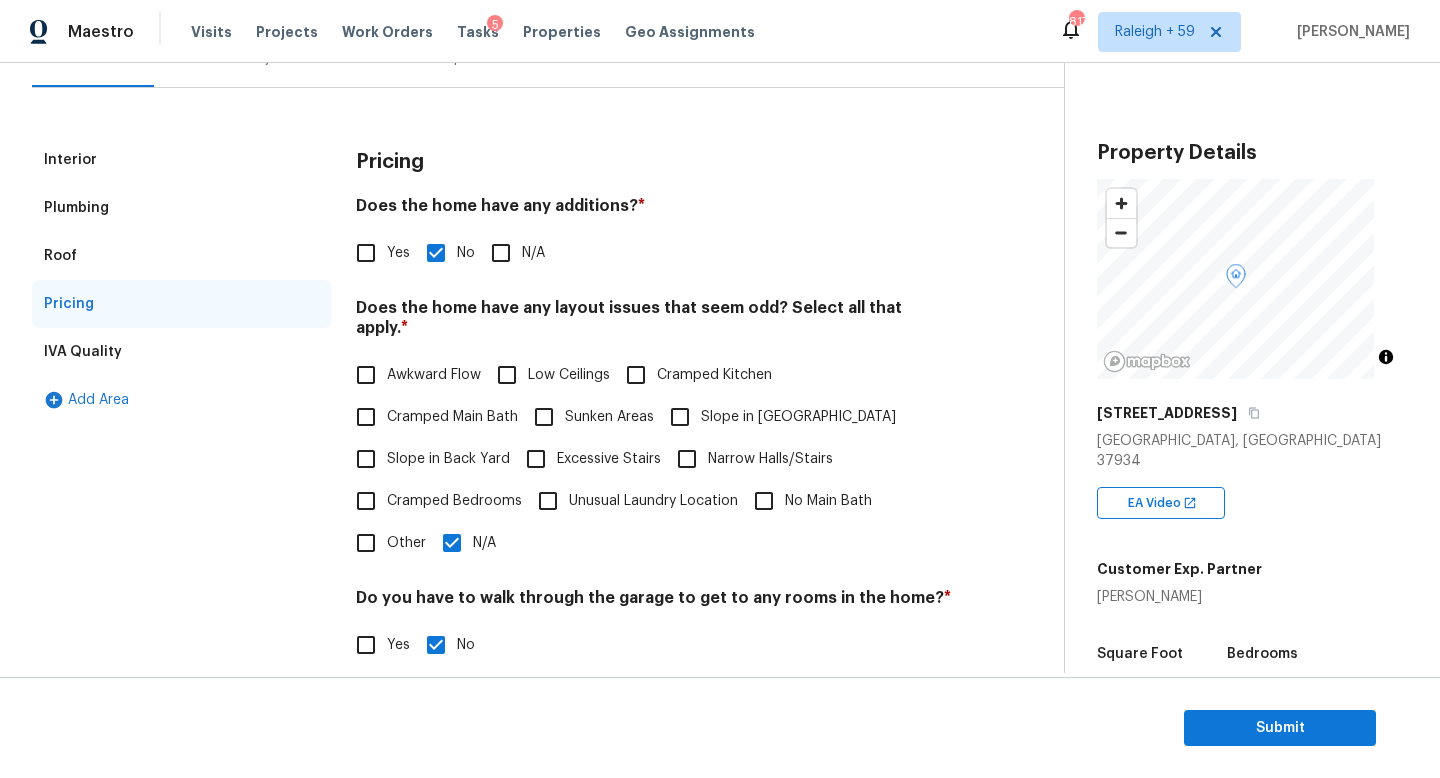 scroll, scrollTop: 0, scrollLeft: 0, axis: both 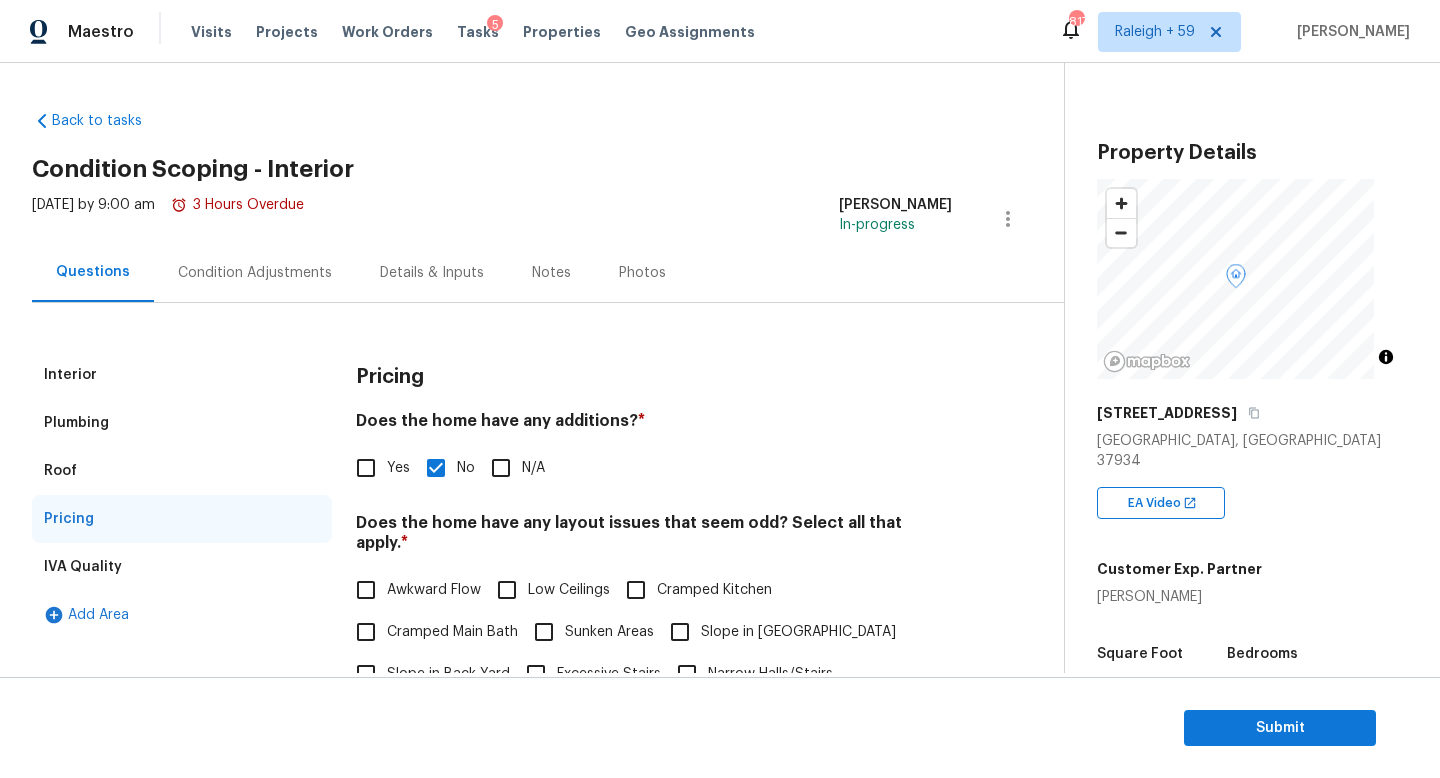 click on "Condition Adjustments" at bounding box center (255, 273) 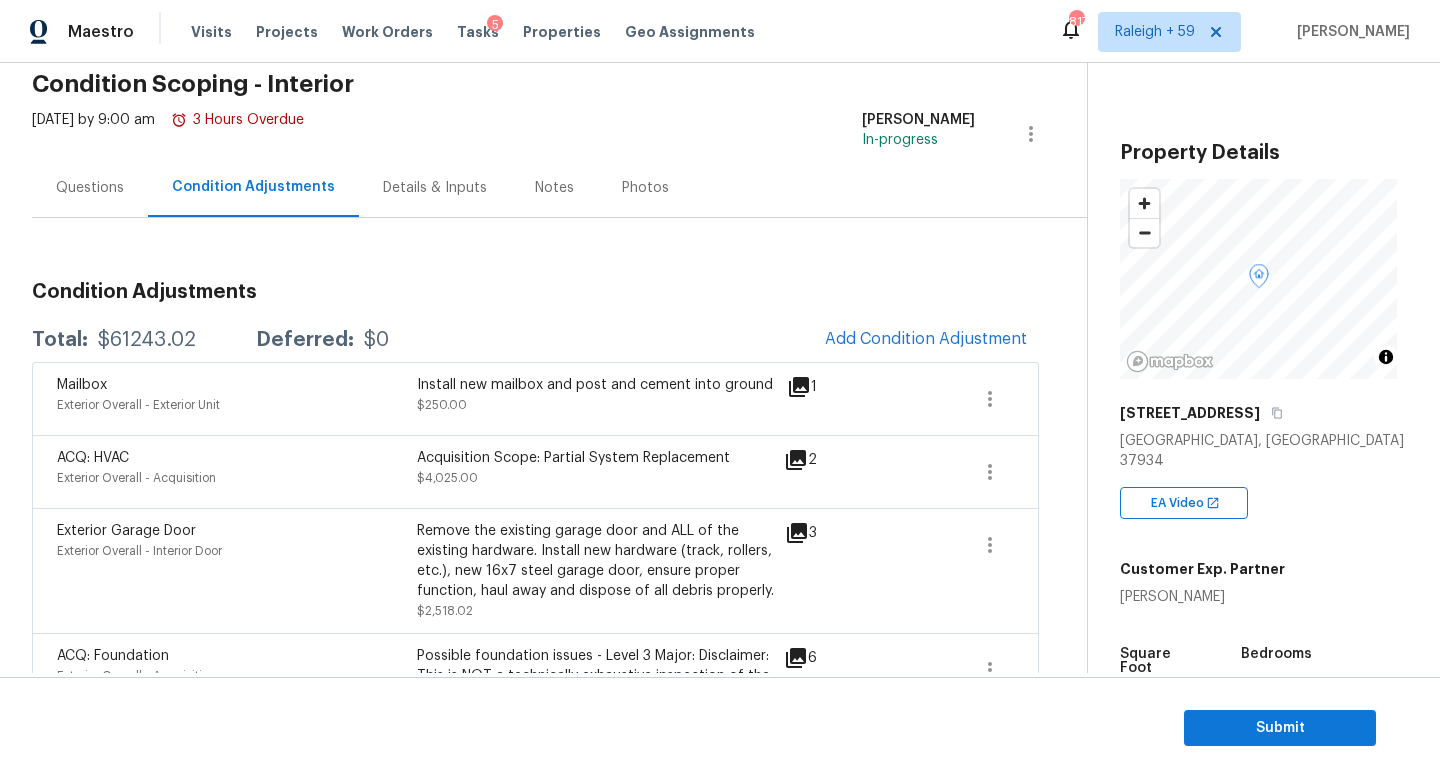 scroll, scrollTop: 0, scrollLeft: 0, axis: both 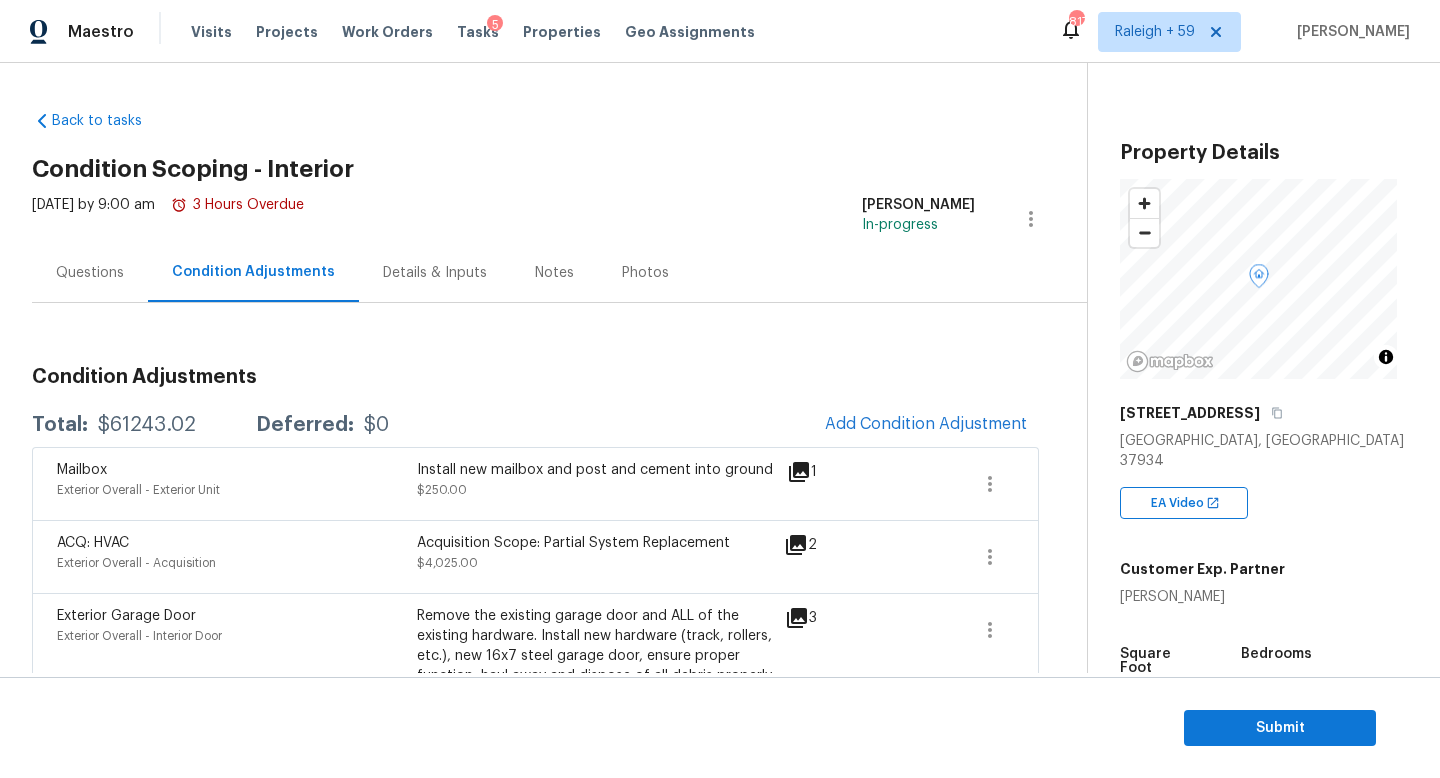 click on "Questions" at bounding box center (90, 273) 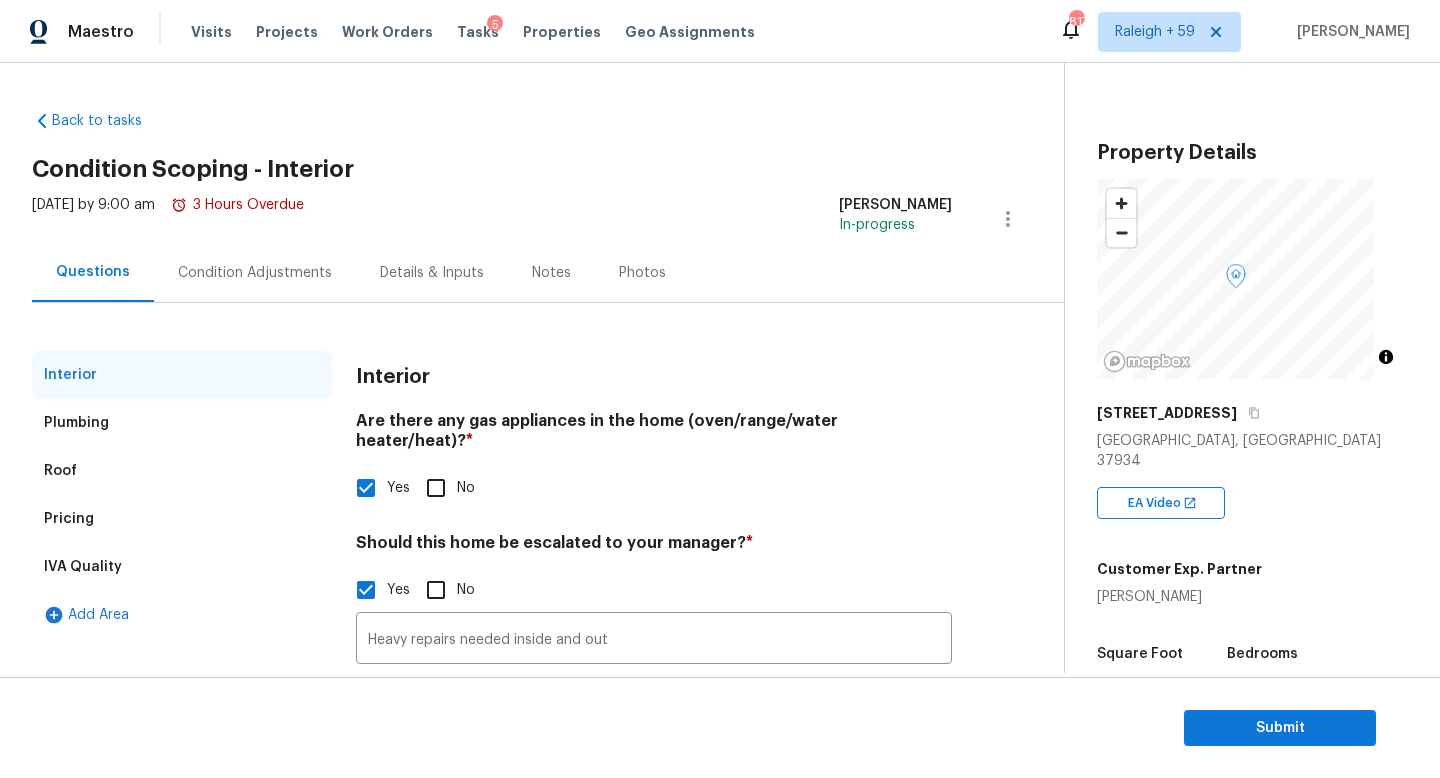 click on "Condition Adjustments" at bounding box center (255, 272) 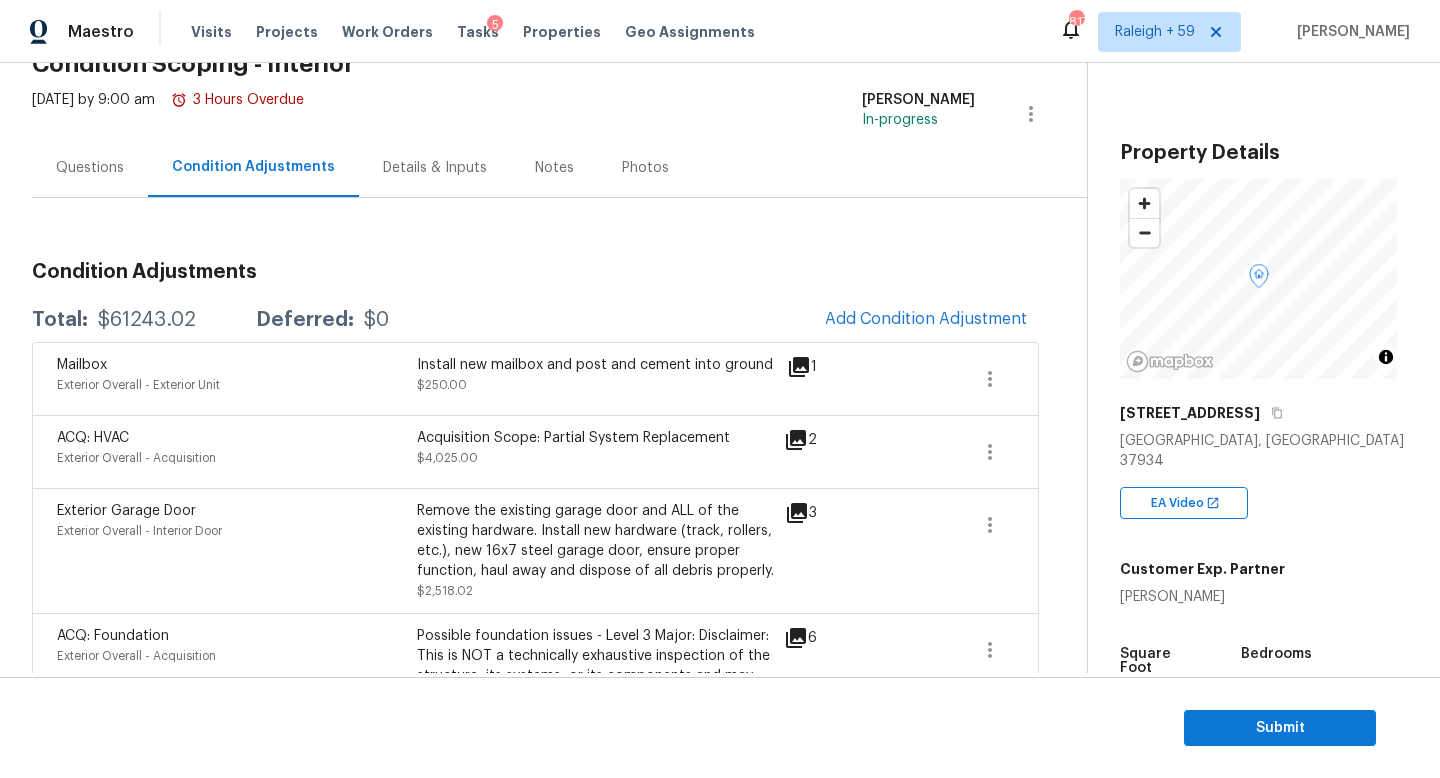 scroll, scrollTop: 114, scrollLeft: 0, axis: vertical 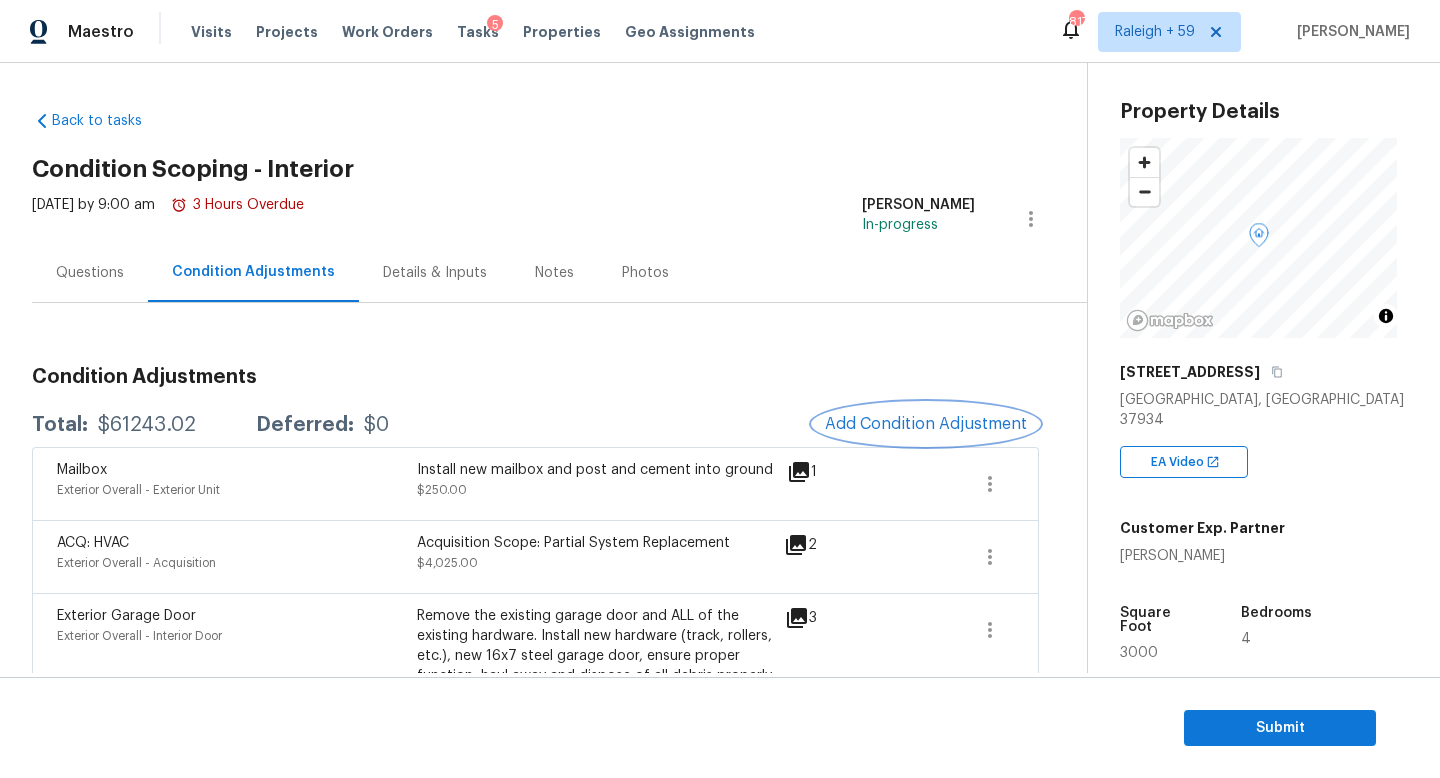 click on "Add Condition Adjustment" at bounding box center (926, 424) 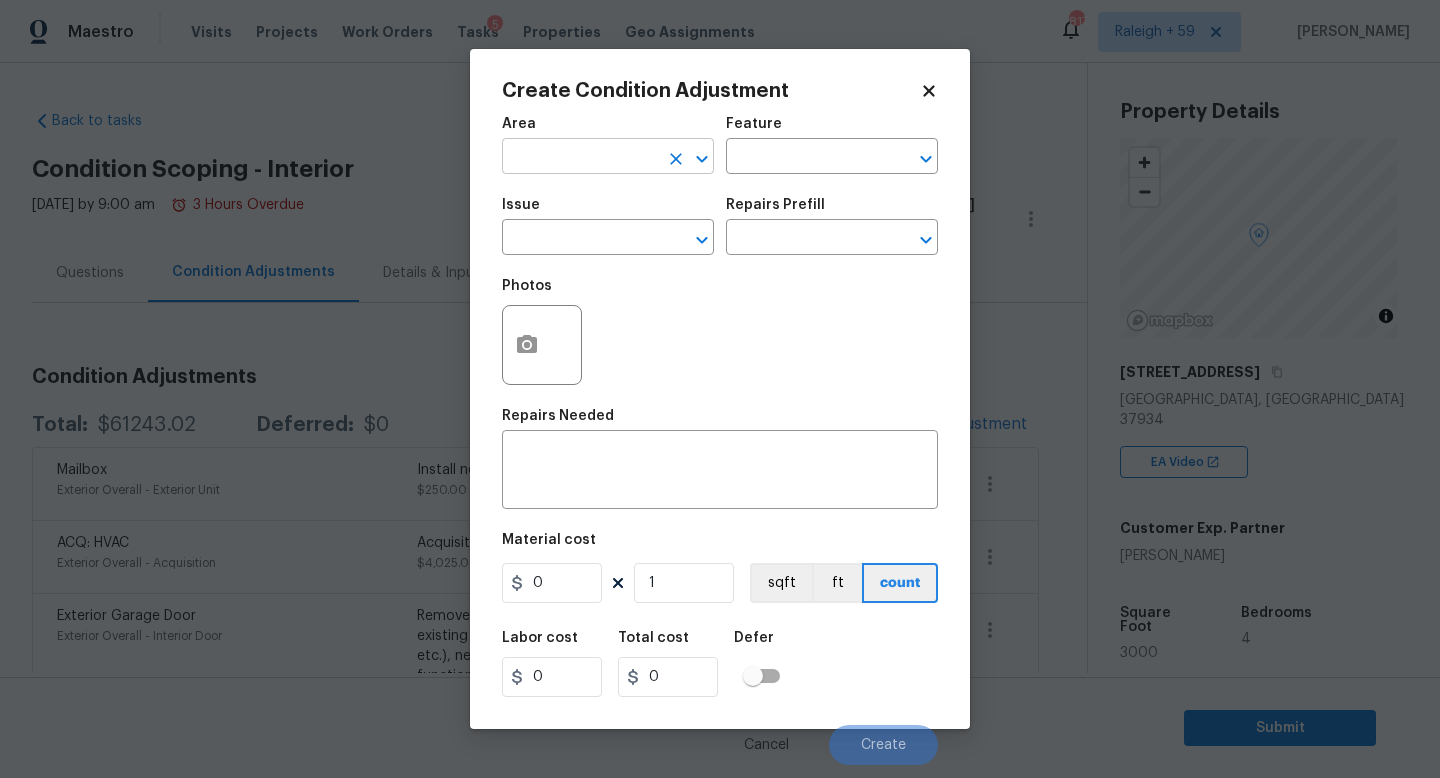 click at bounding box center (580, 158) 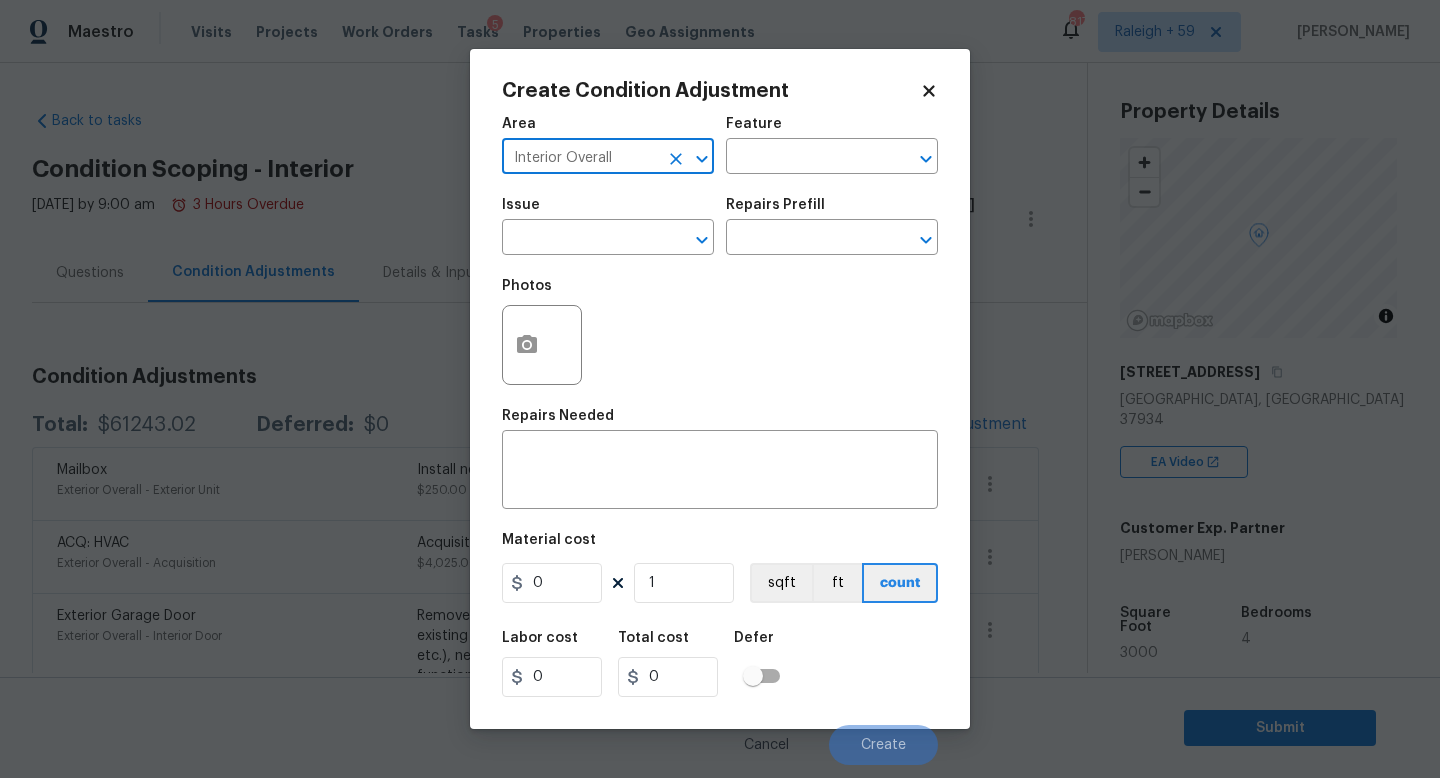 type on "Interior Overall" 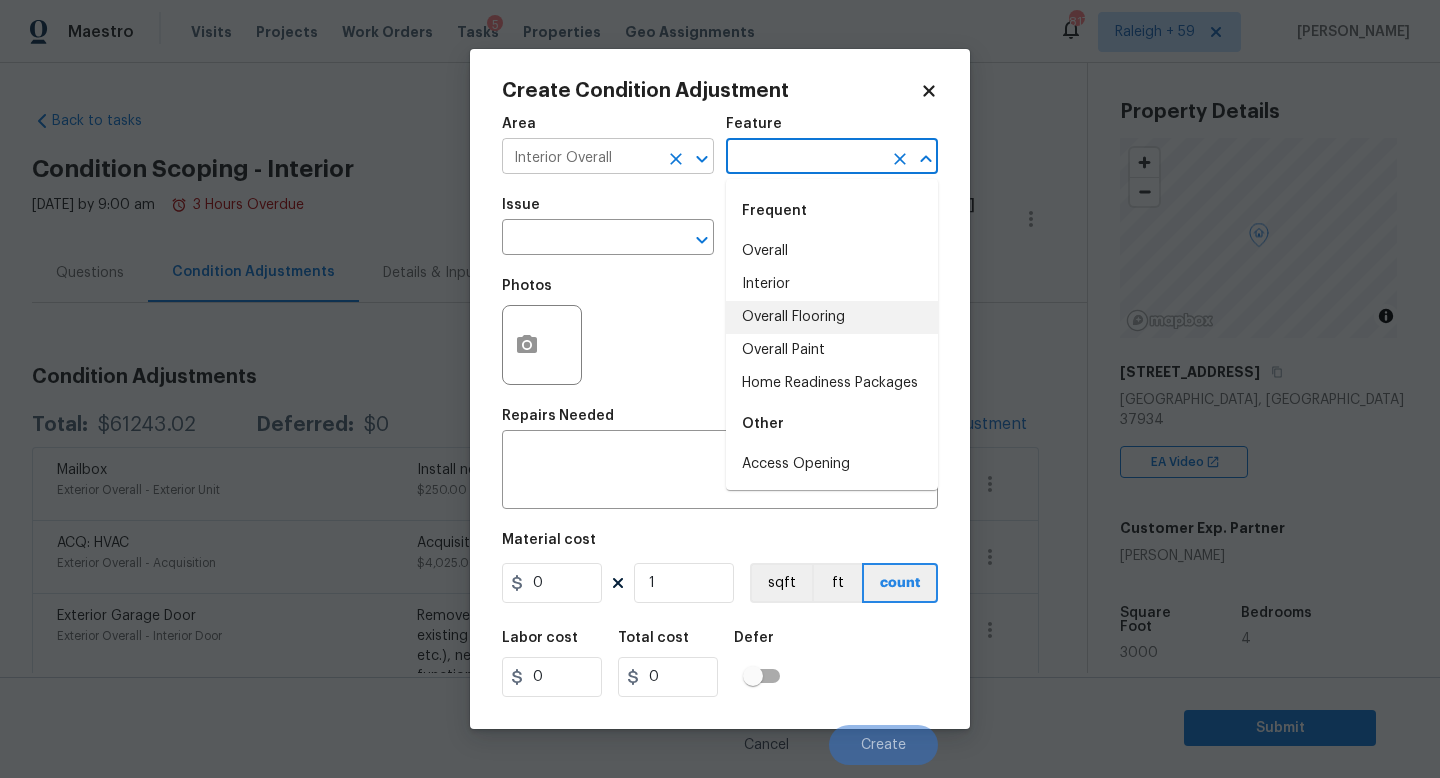 type on "Overall Flooring" 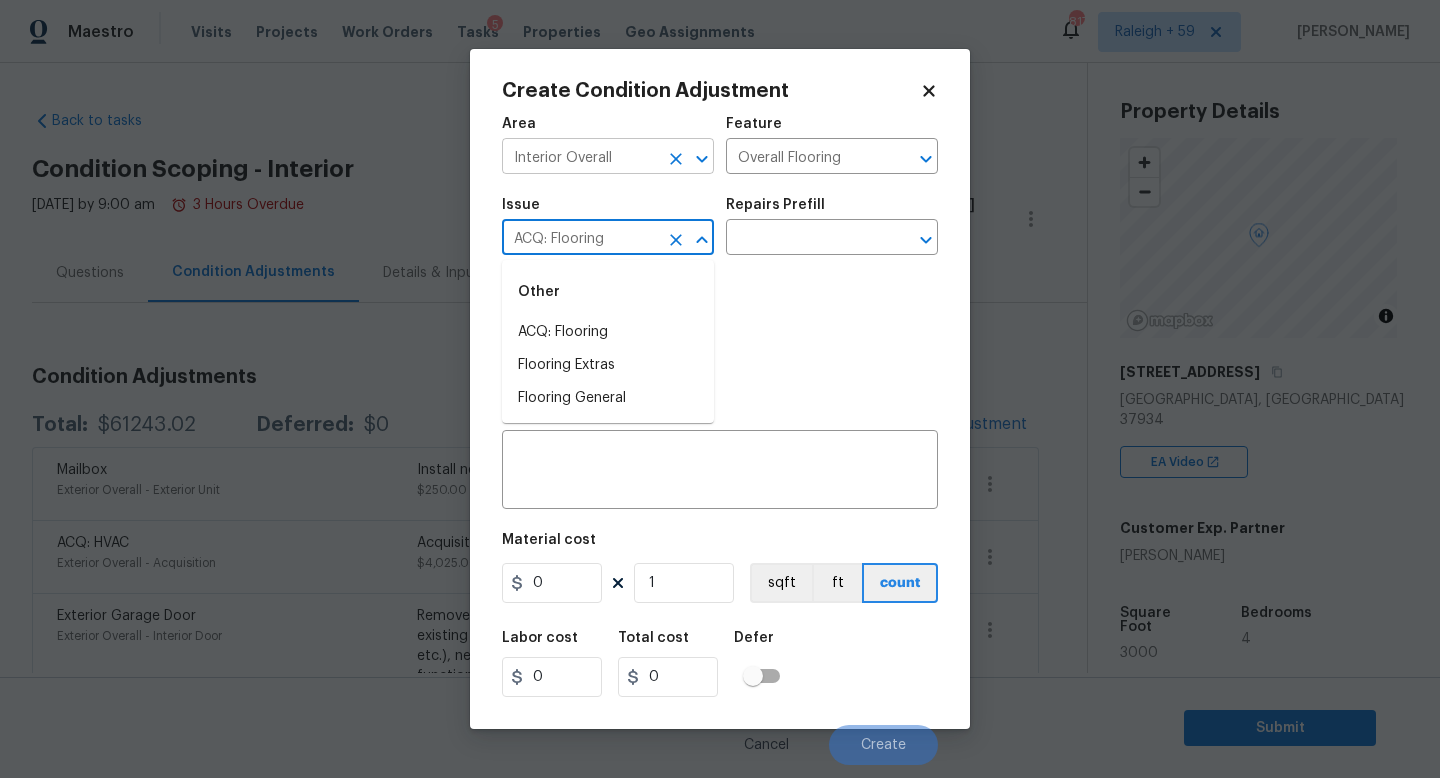 type on "ACQ: Flooring" 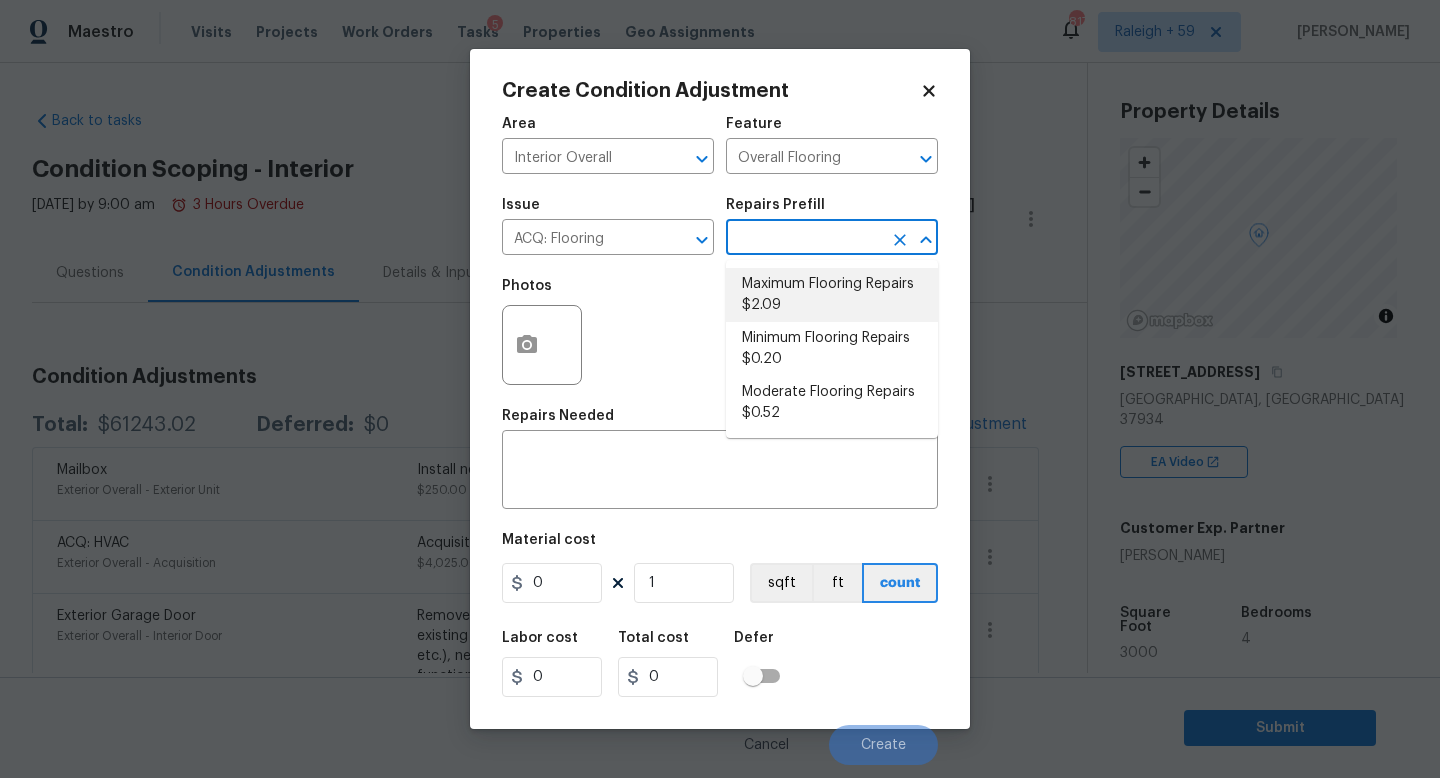 click on "Maximum Flooring Repairs $2.09" at bounding box center (832, 295) 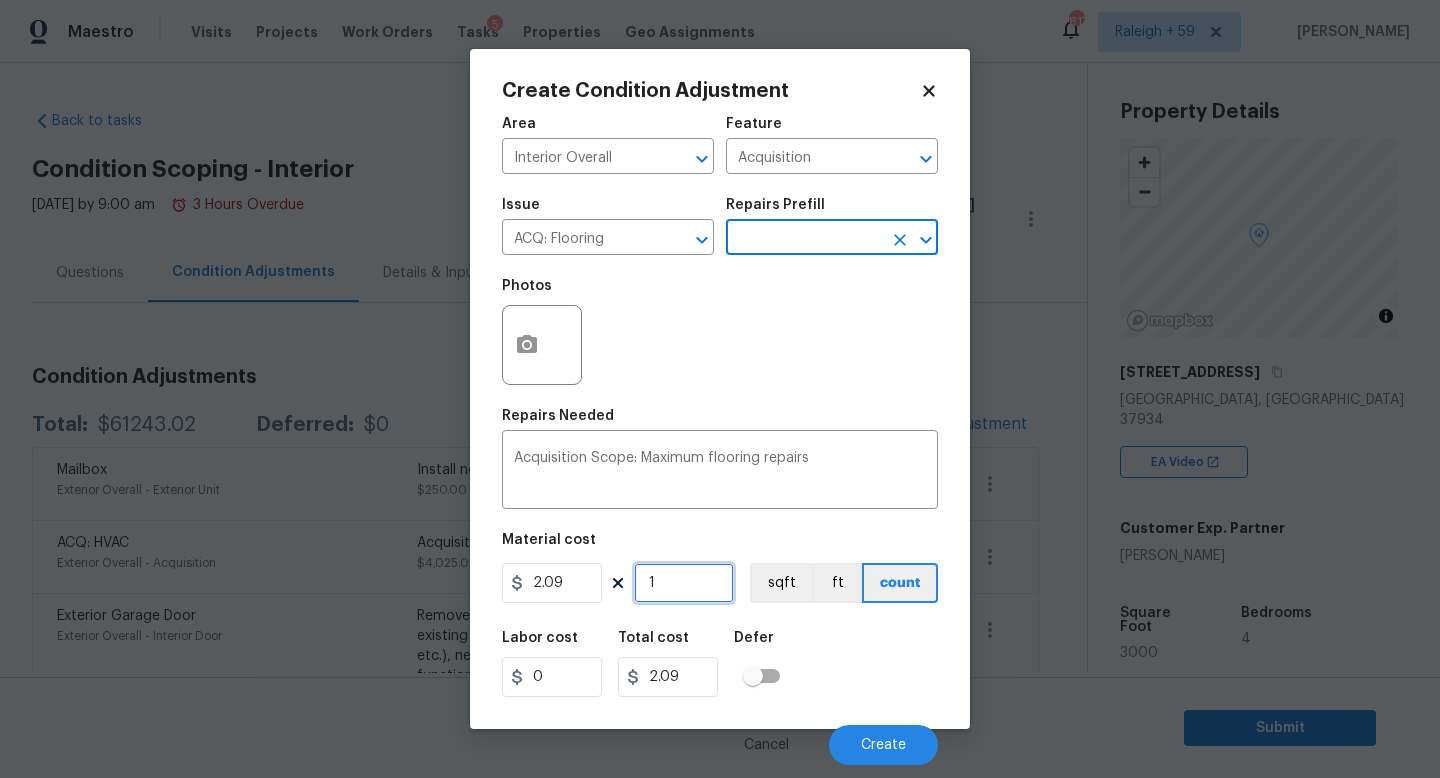 click on "1" at bounding box center [684, 583] 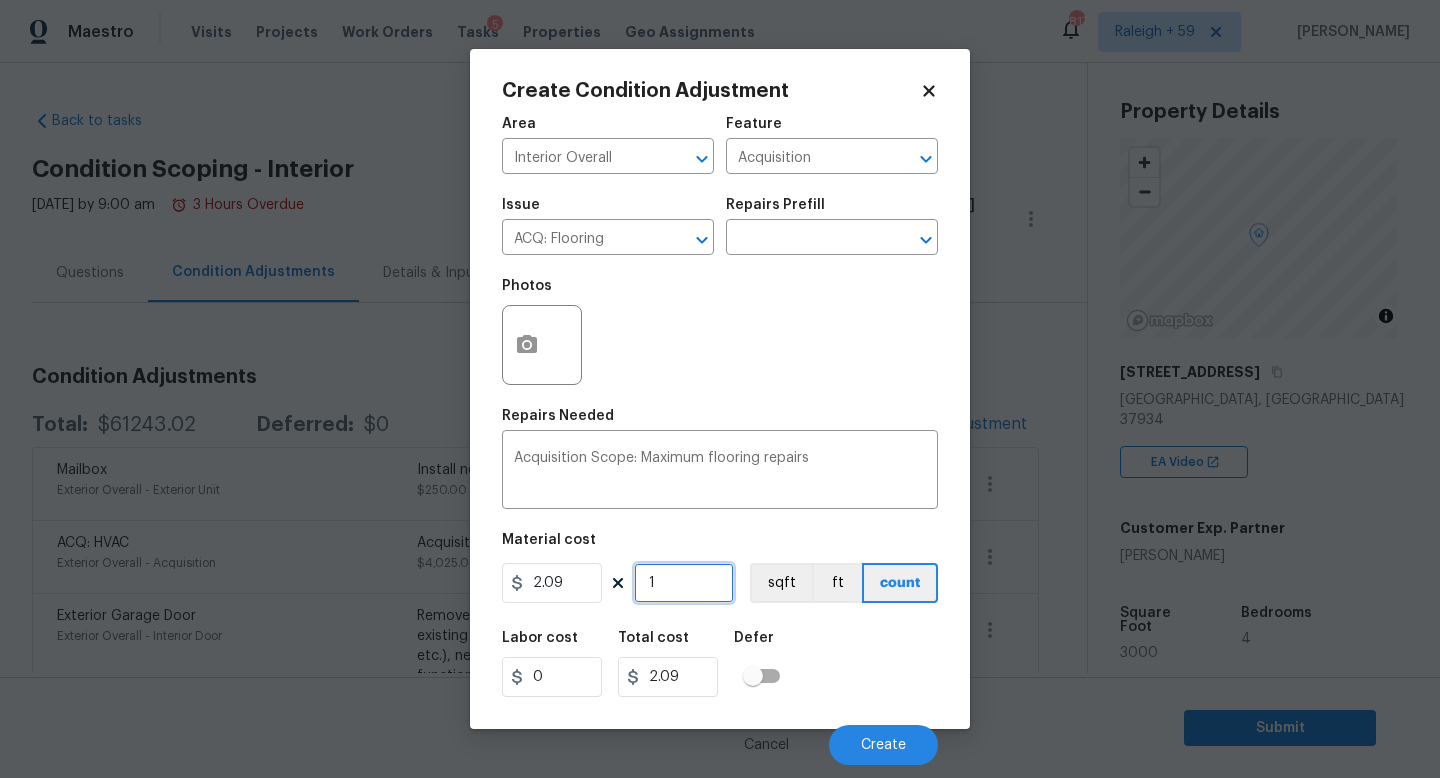 type on "0" 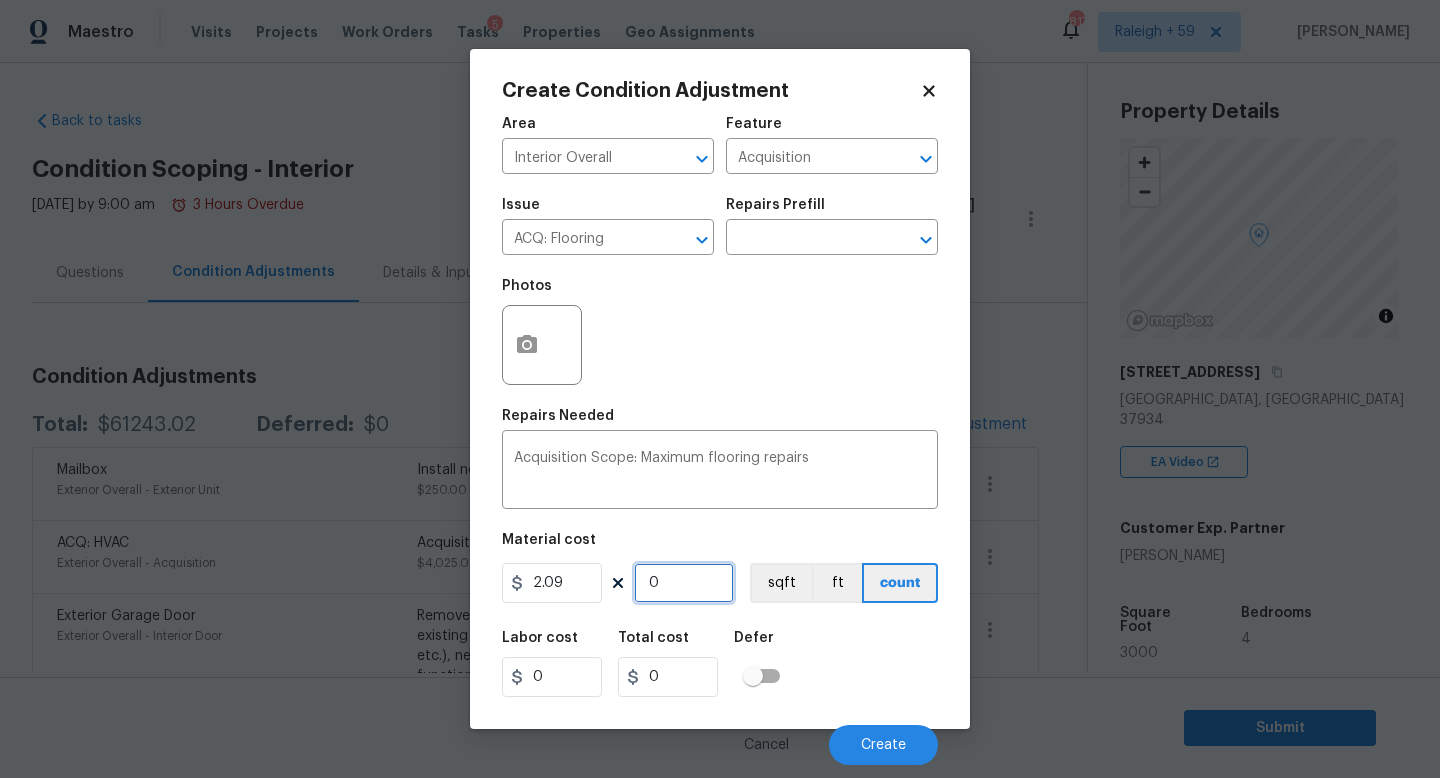 type on "3" 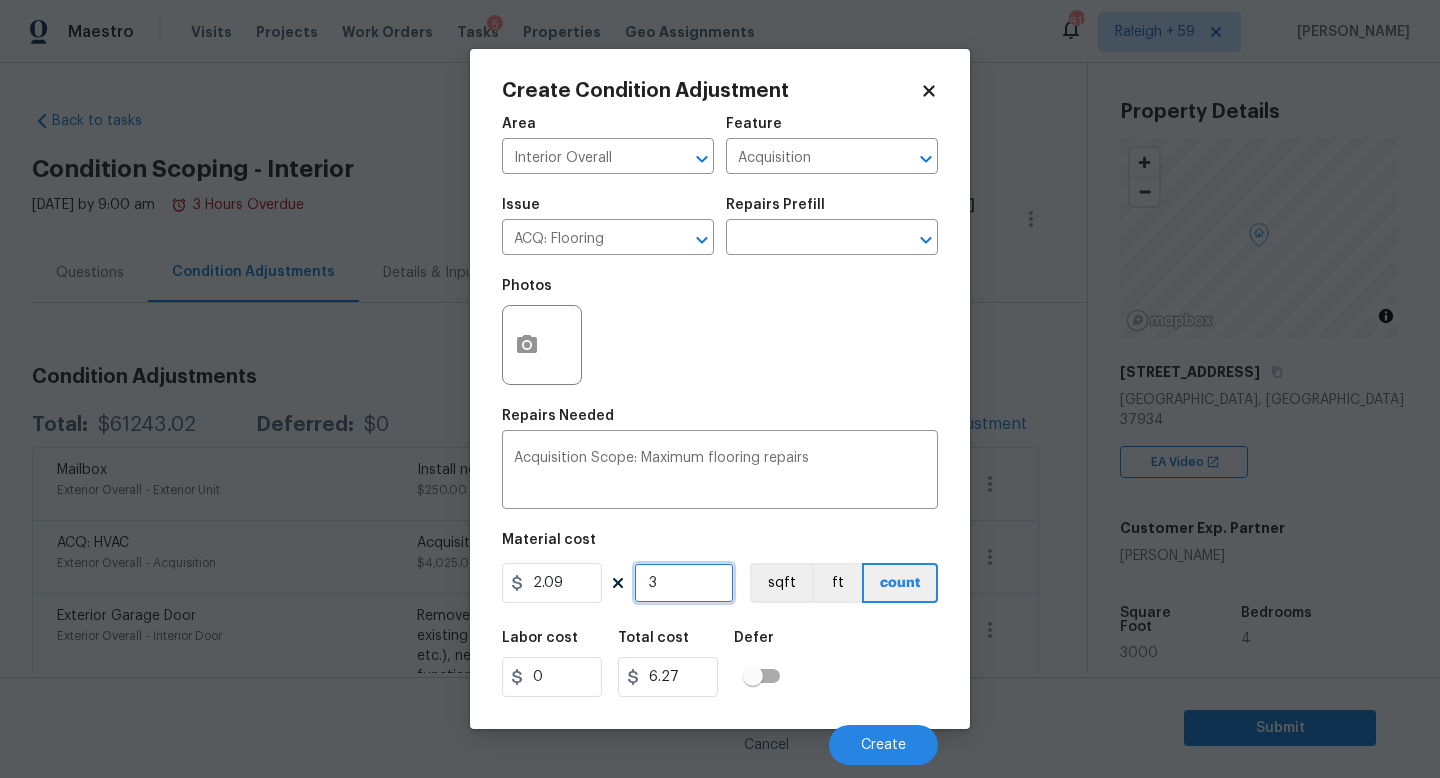 type on "31" 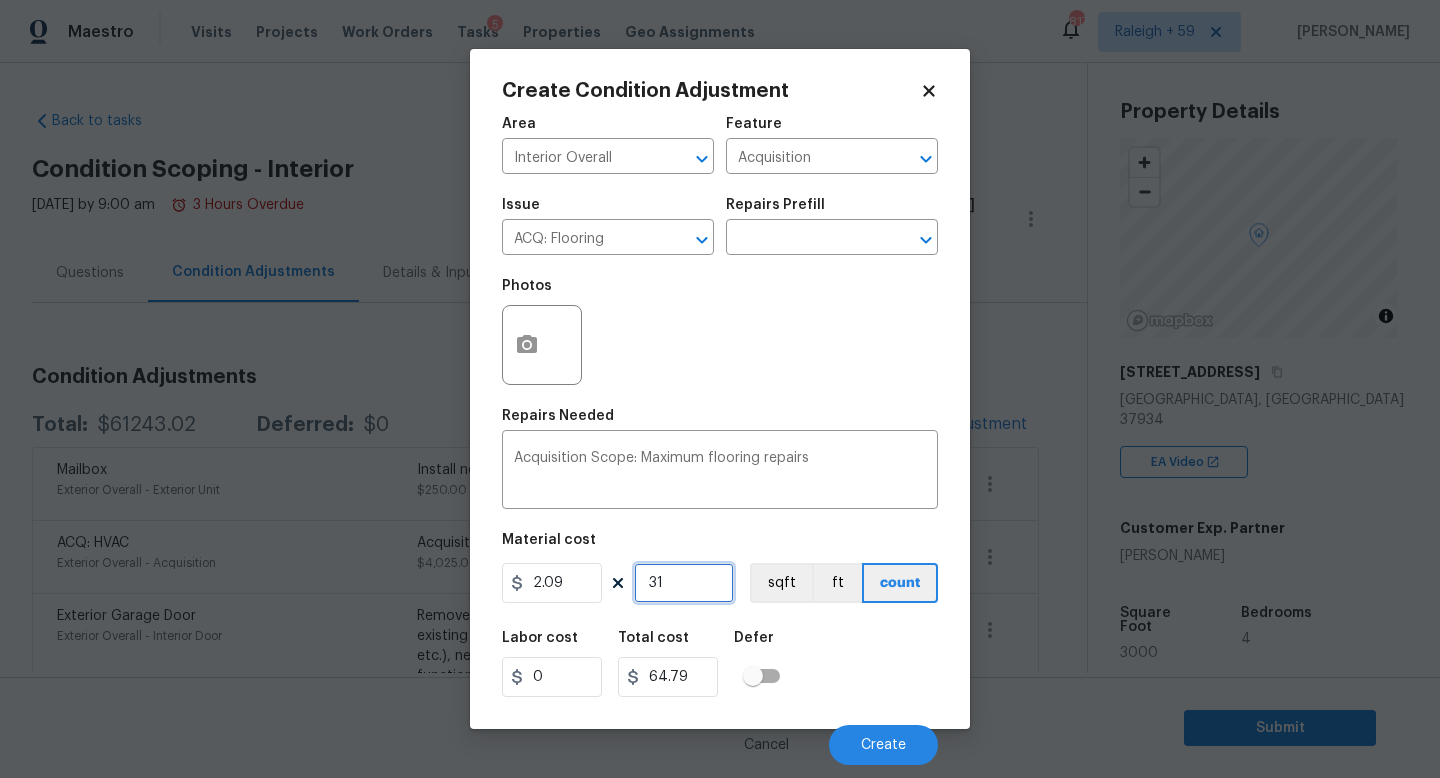 type on "315" 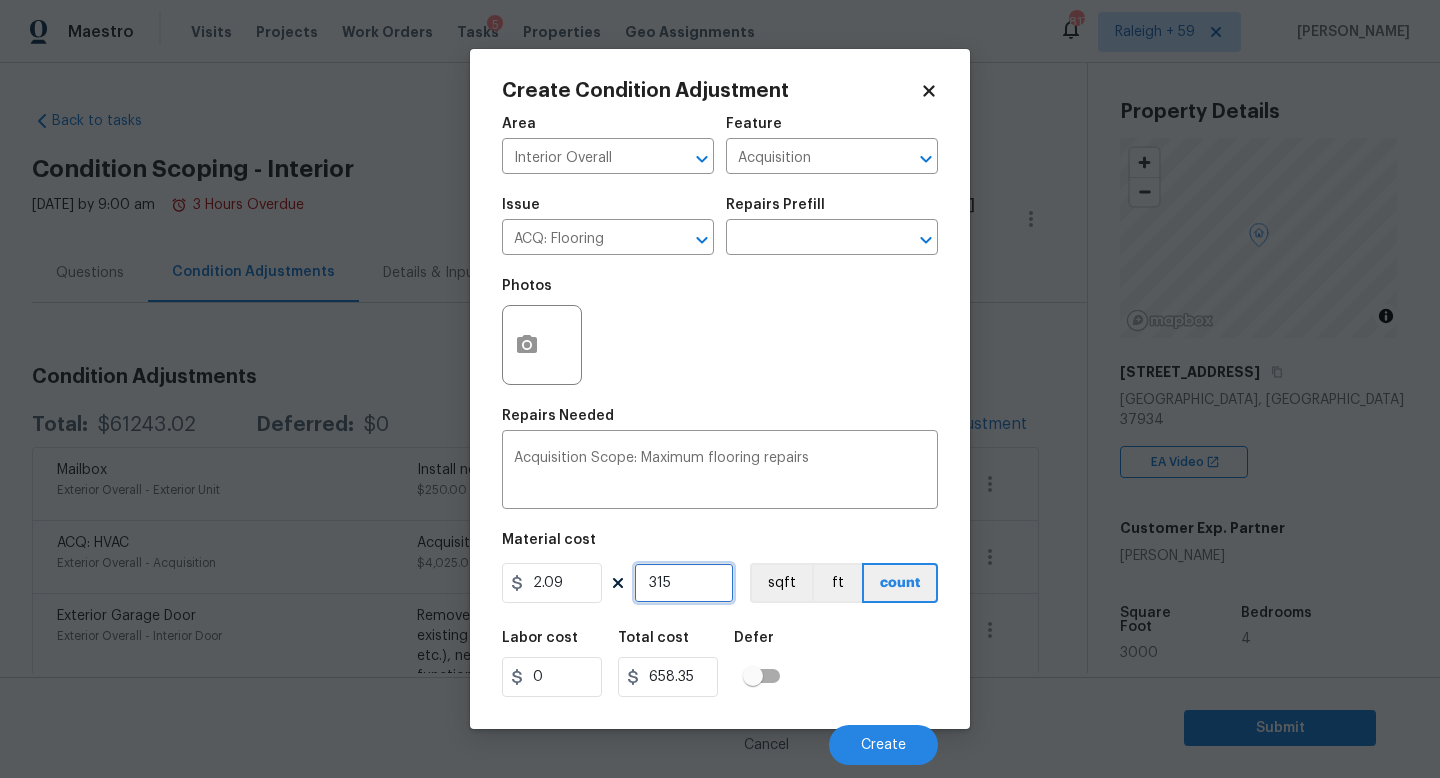 type on "3150" 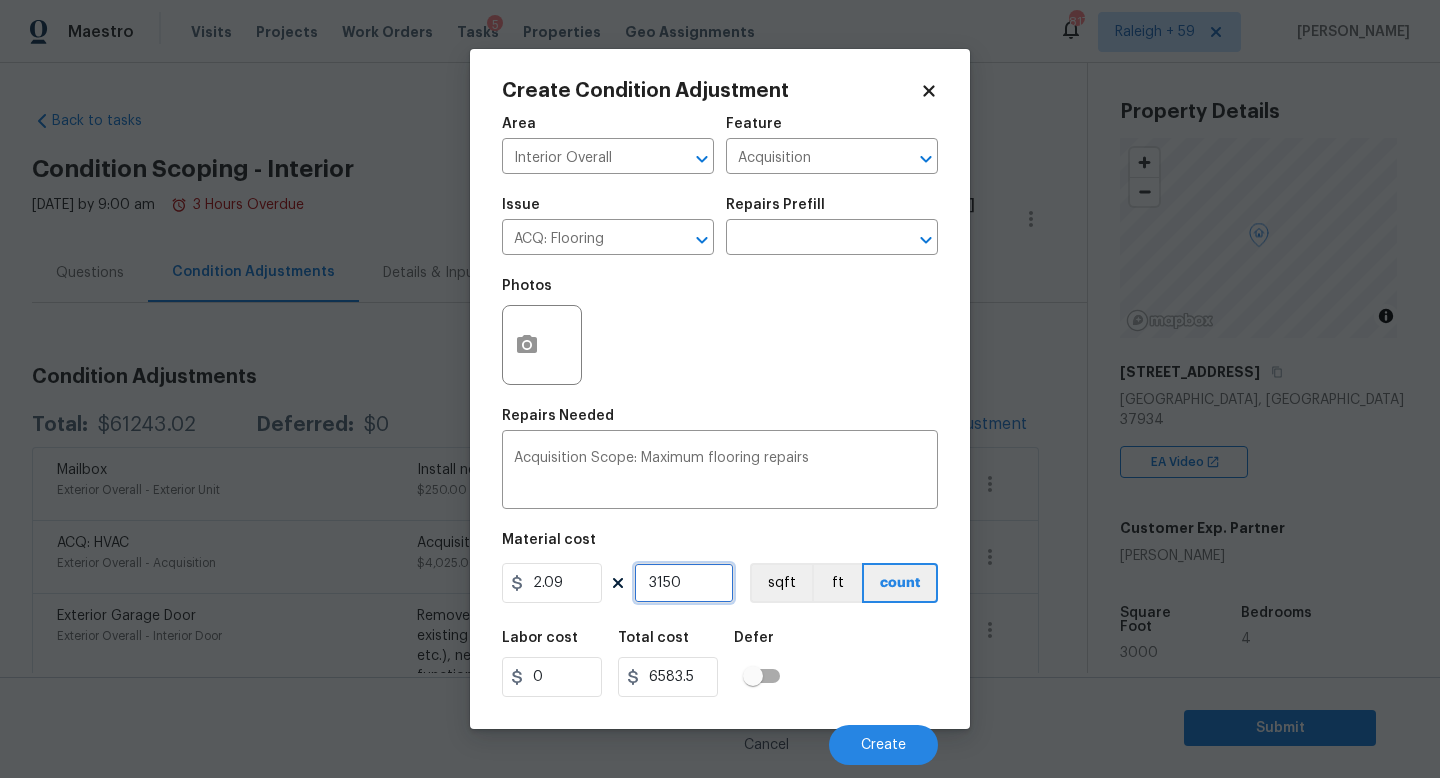 type on "3150" 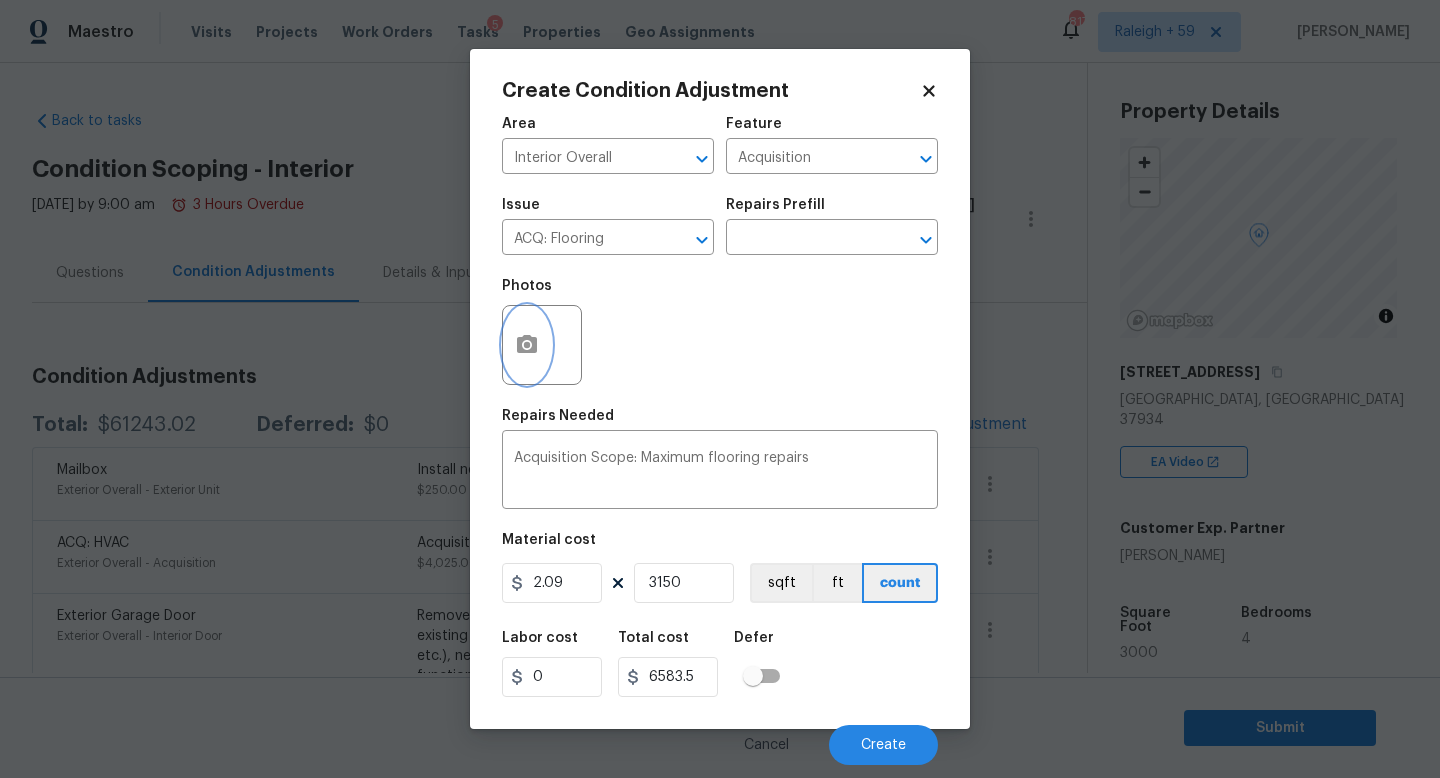 click 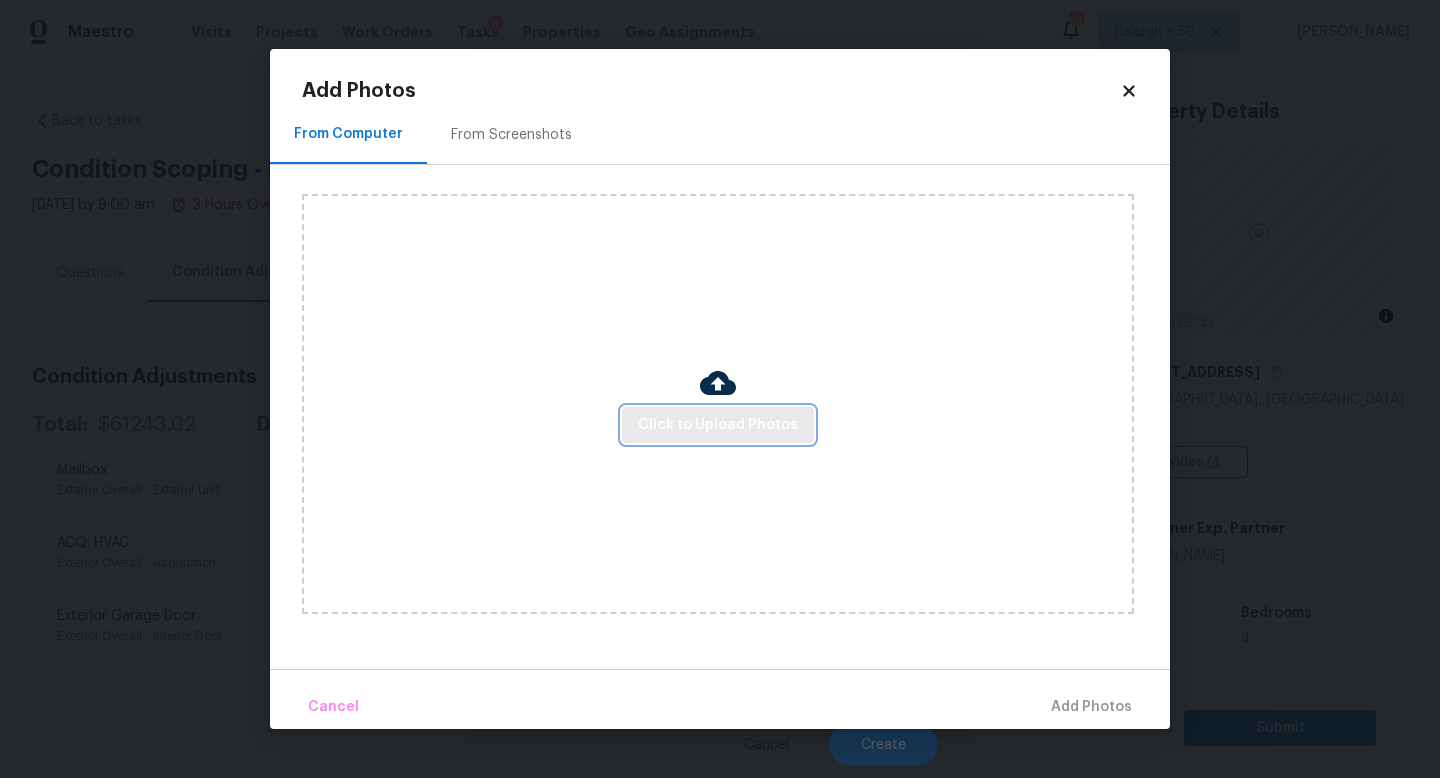 click on "Click to Upload Photos" at bounding box center [718, 425] 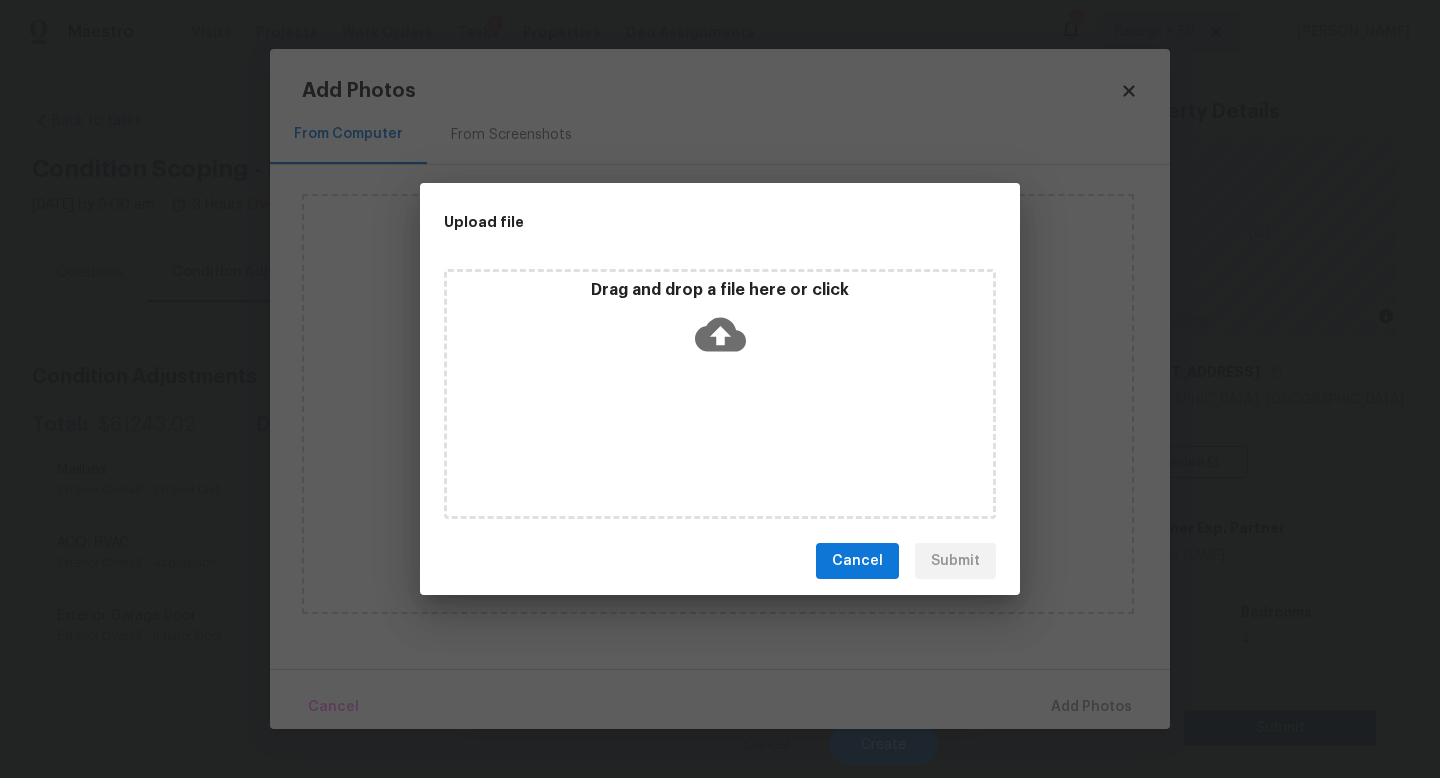 click on "Drag and drop a file here or click" at bounding box center [720, 394] 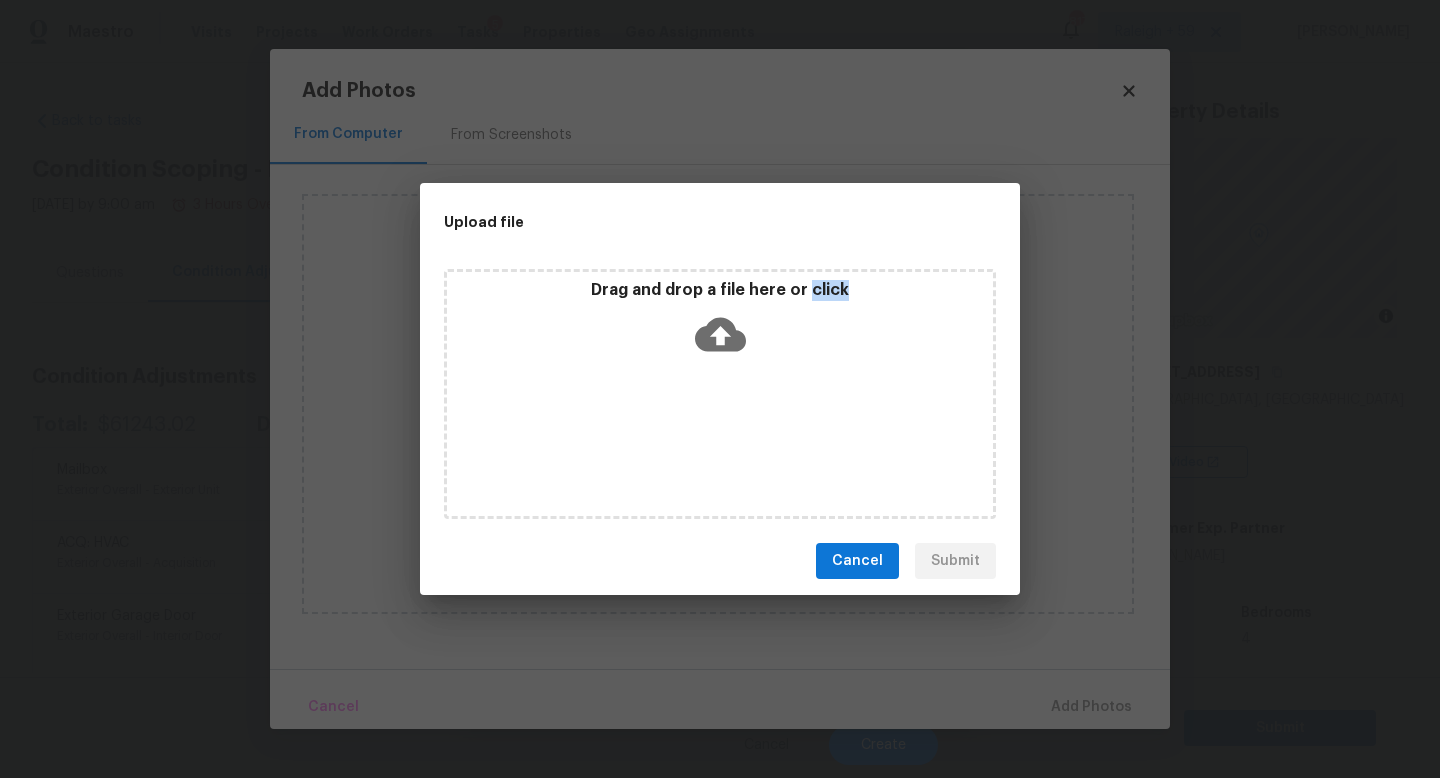 click 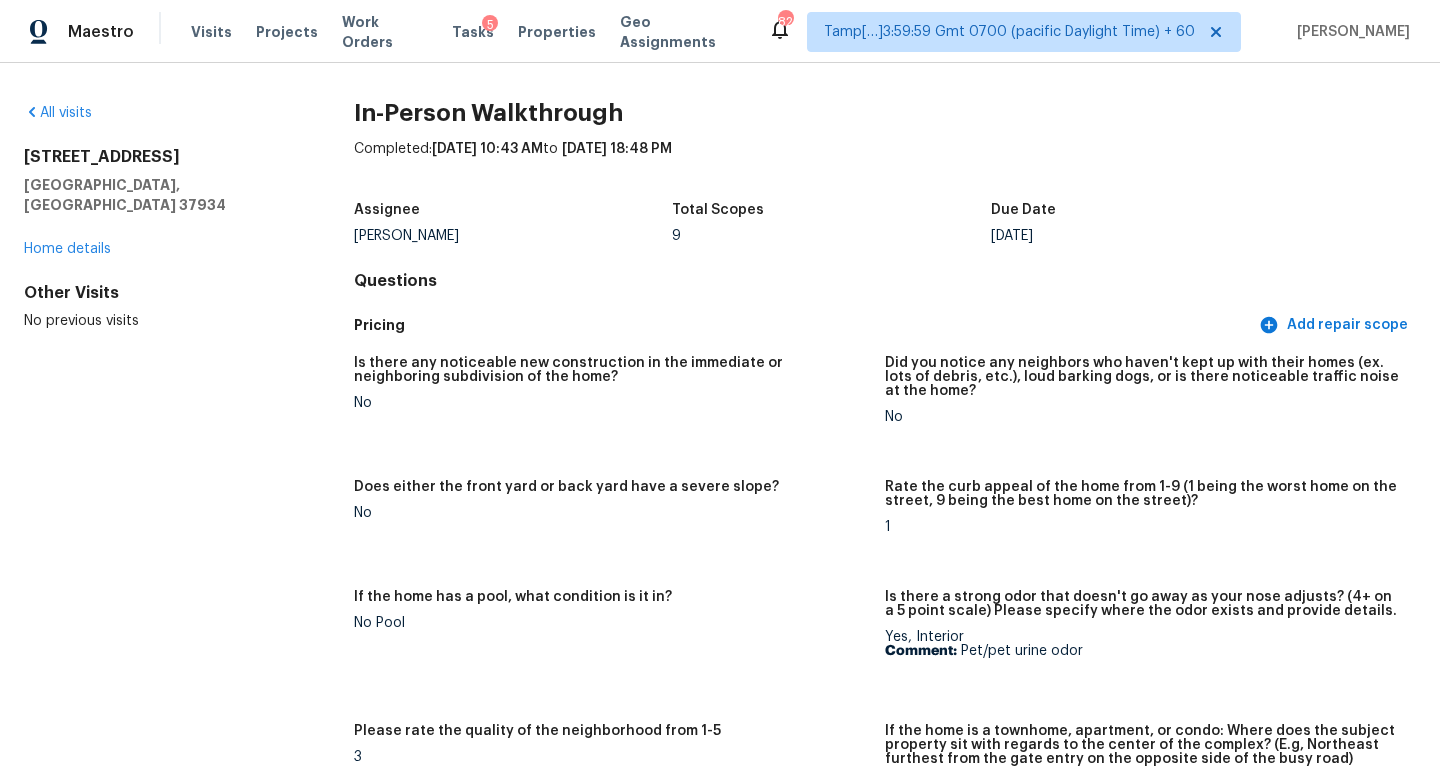scroll, scrollTop: 0, scrollLeft: 0, axis: both 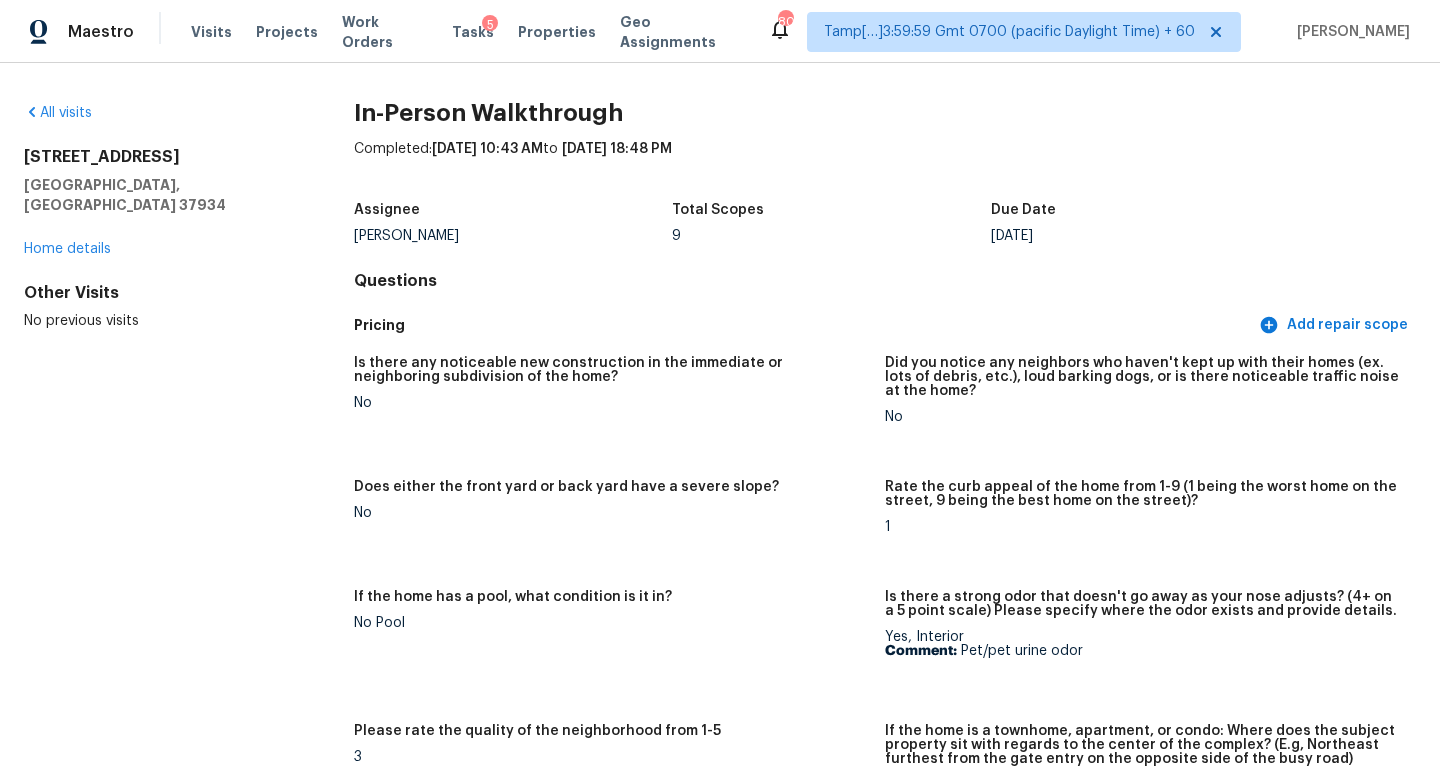 click on "All visits" at bounding box center (157, 113) 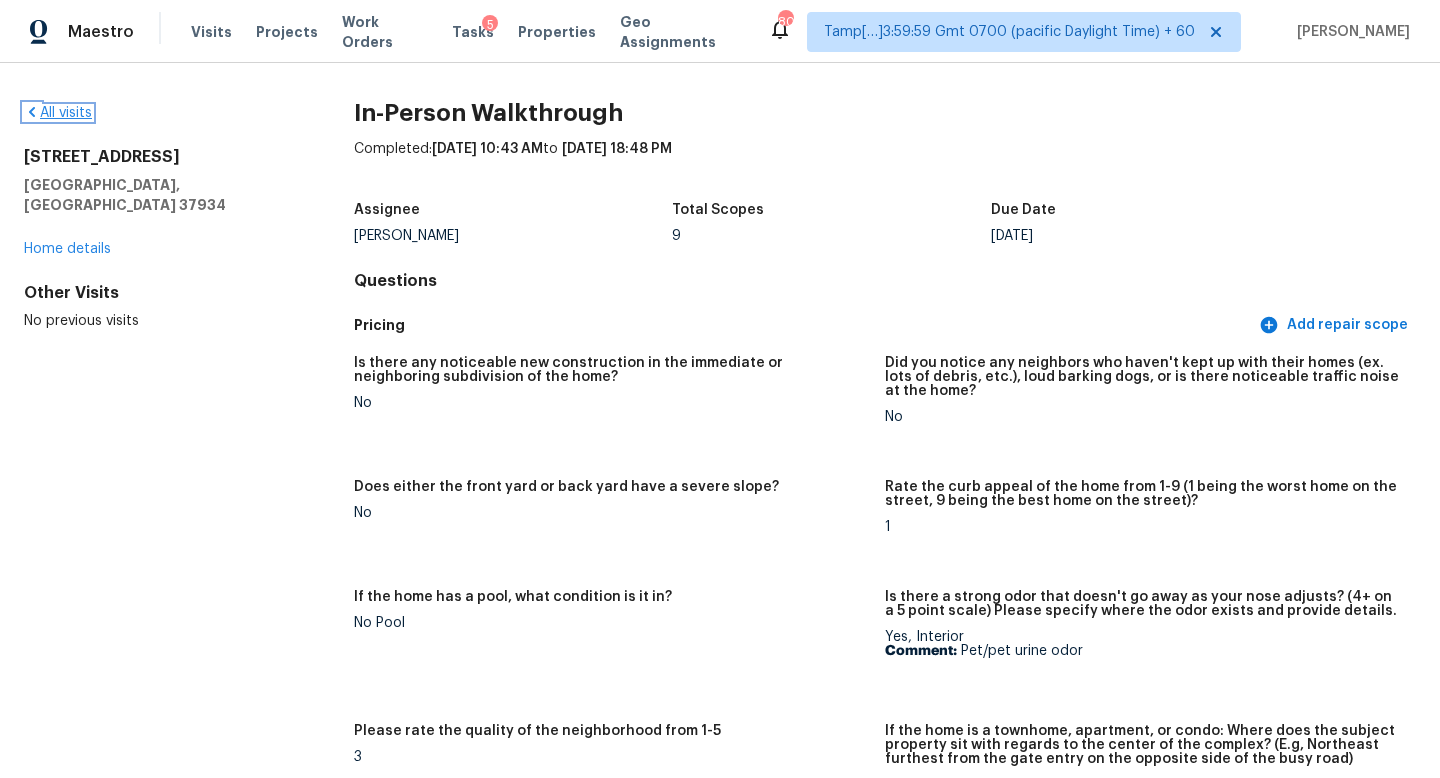 click on "All visits" at bounding box center (58, 113) 